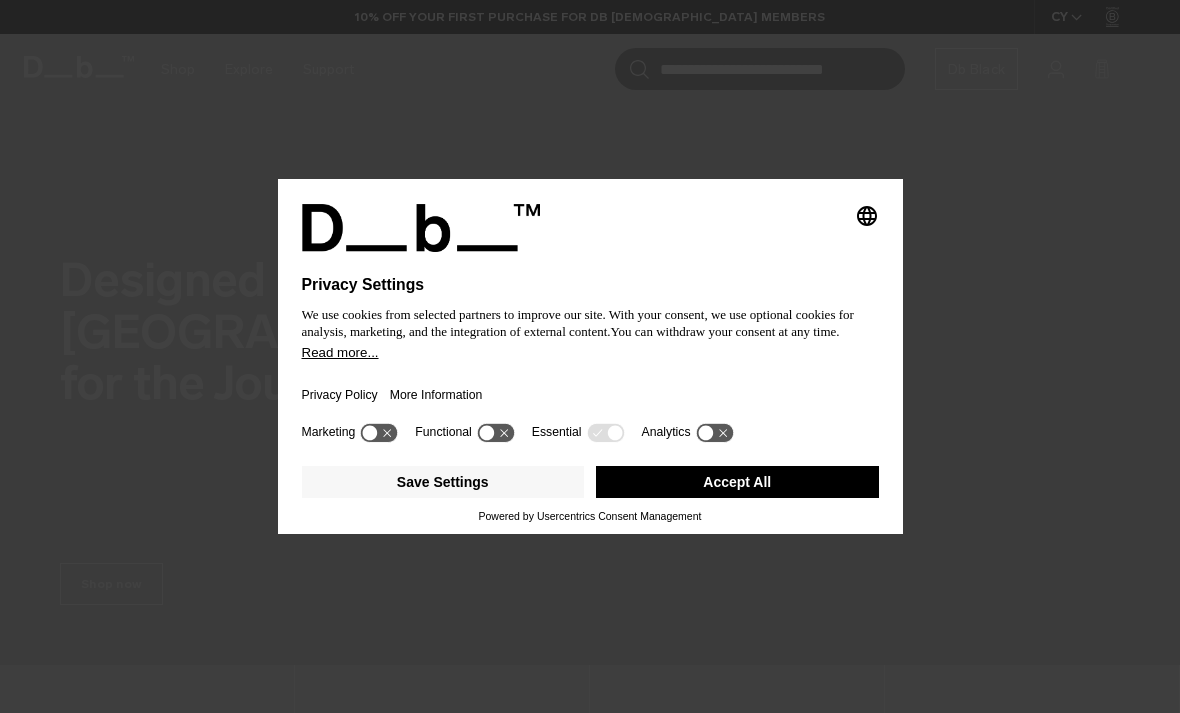 scroll, scrollTop: 0, scrollLeft: 0, axis: both 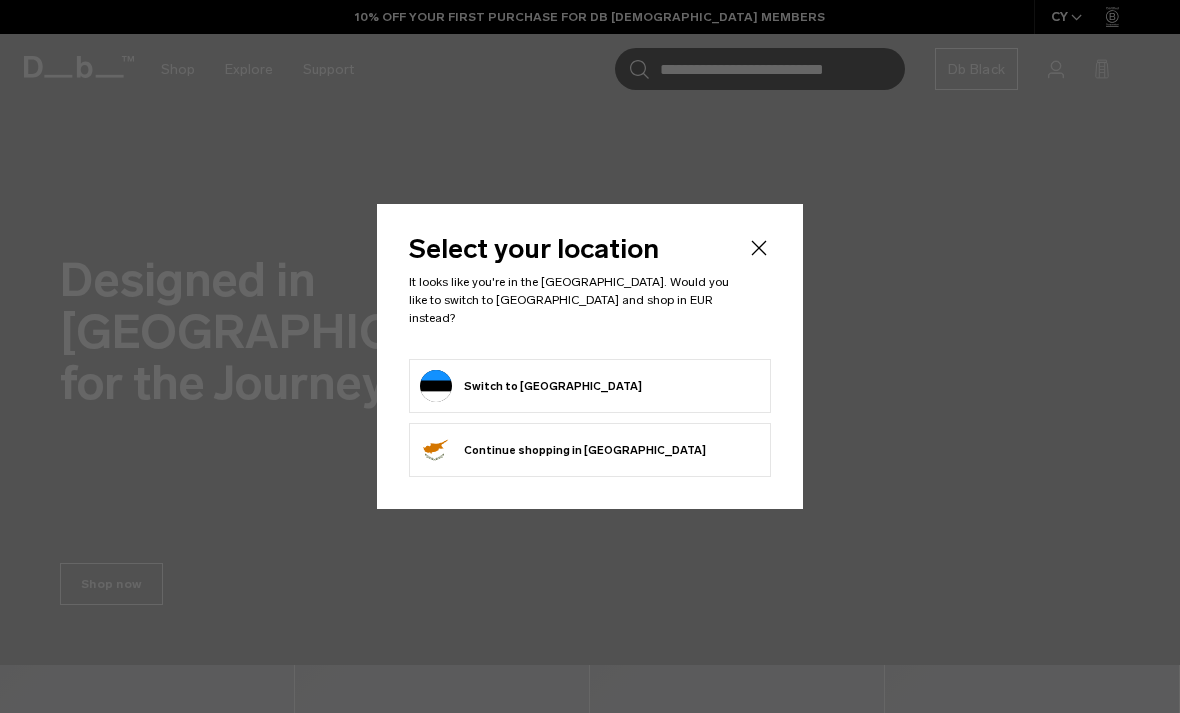 click on "Switch to Estonia" 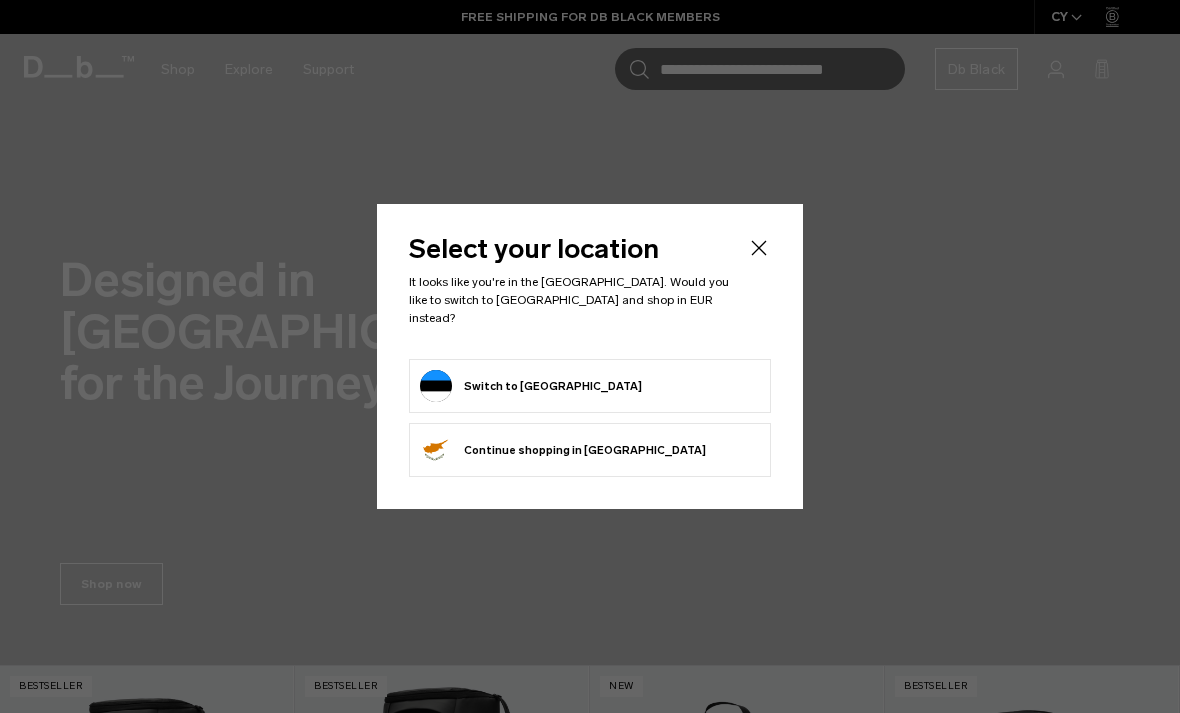 click on "Switch to Estonia" at bounding box center [531, 386] 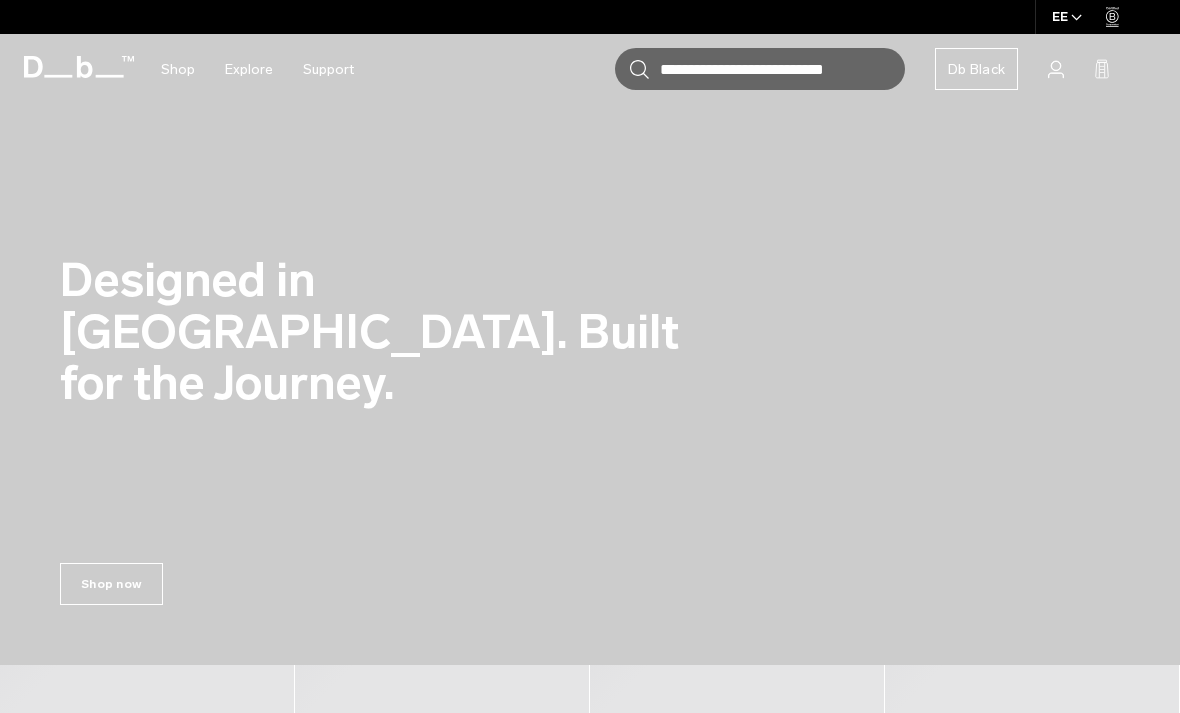 scroll, scrollTop: 0, scrollLeft: 0, axis: both 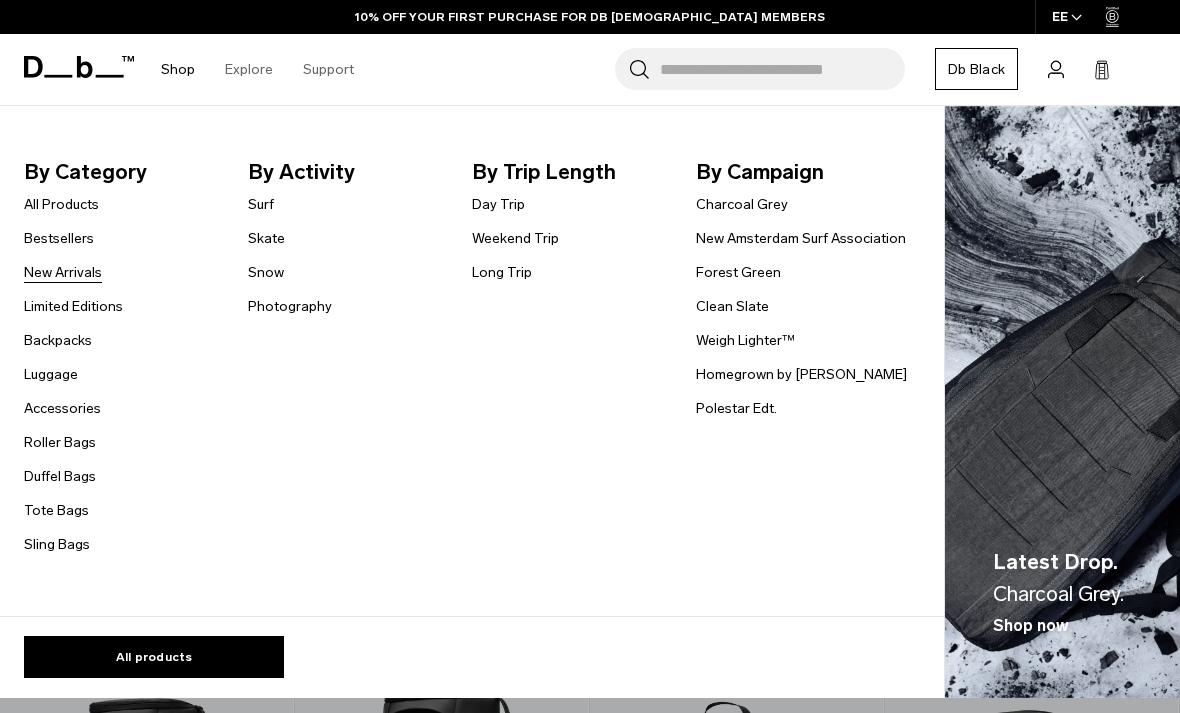 click on "New Arrivals" at bounding box center [63, 272] 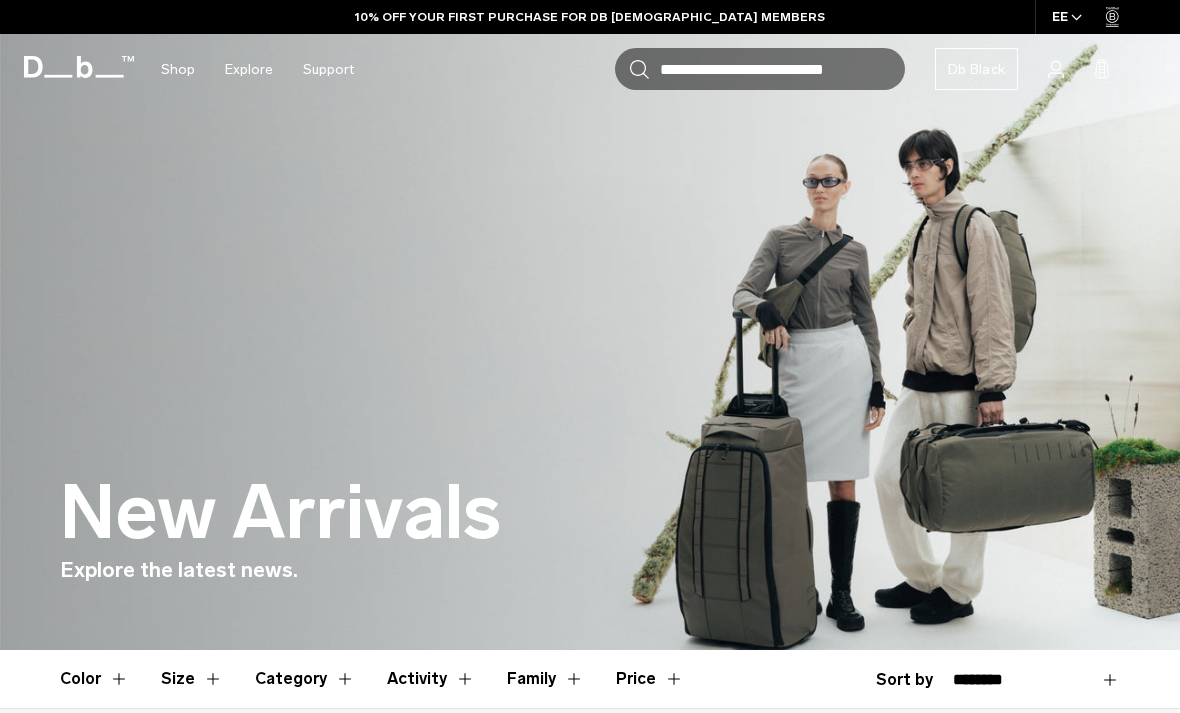 scroll, scrollTop: 574, scrollLeft: 0, axis: vertical 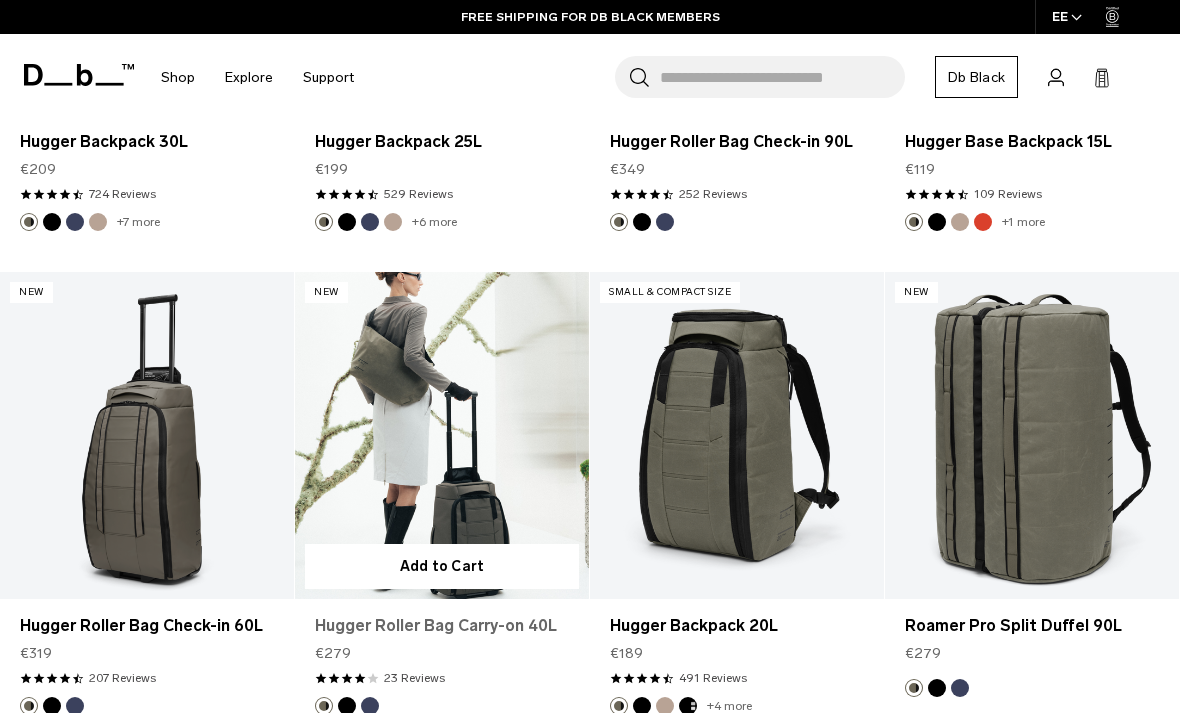 click on "Hugger Roller Bag Carry-on 40L" at bounding box center (442, 626) 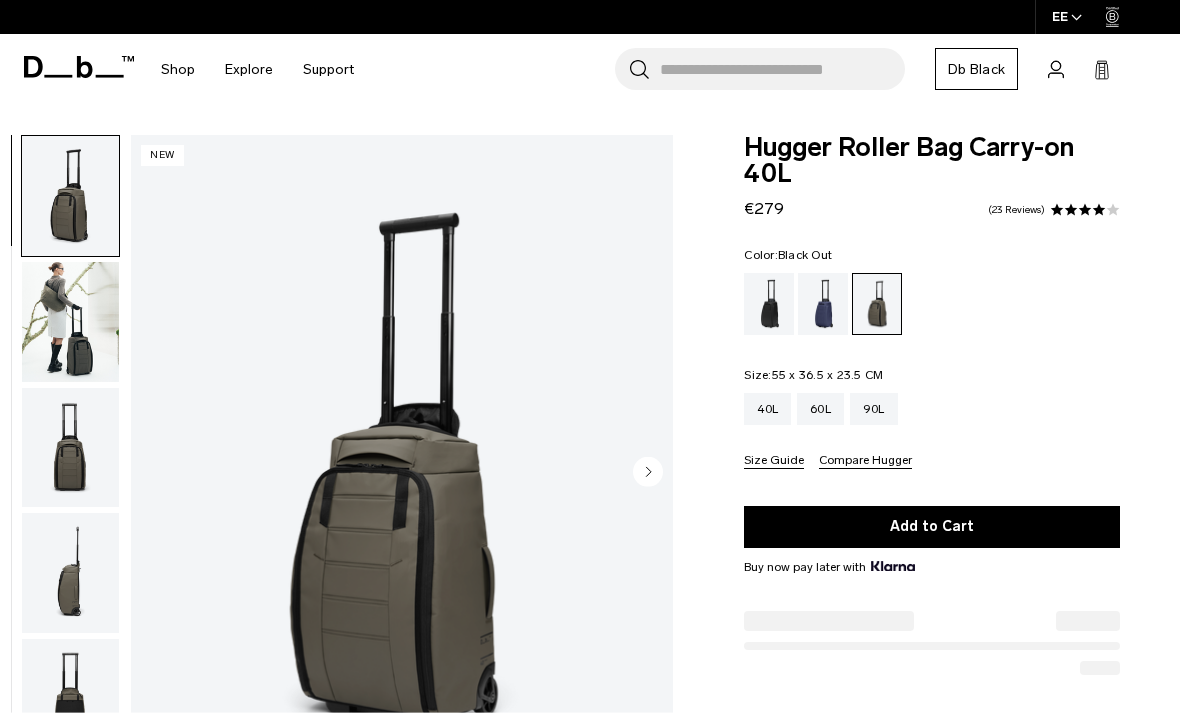 click at bounding box center [769, 304] 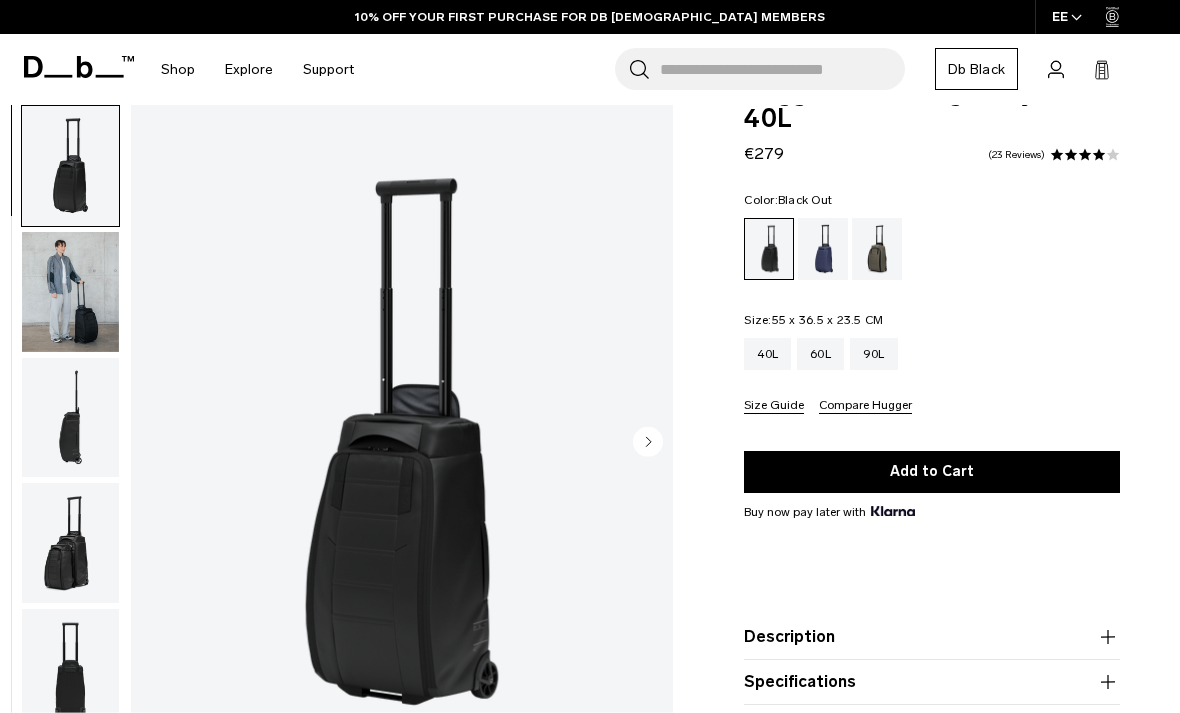 scroll, scrollTop: 55, scrollLeft: 0, axis: vertical 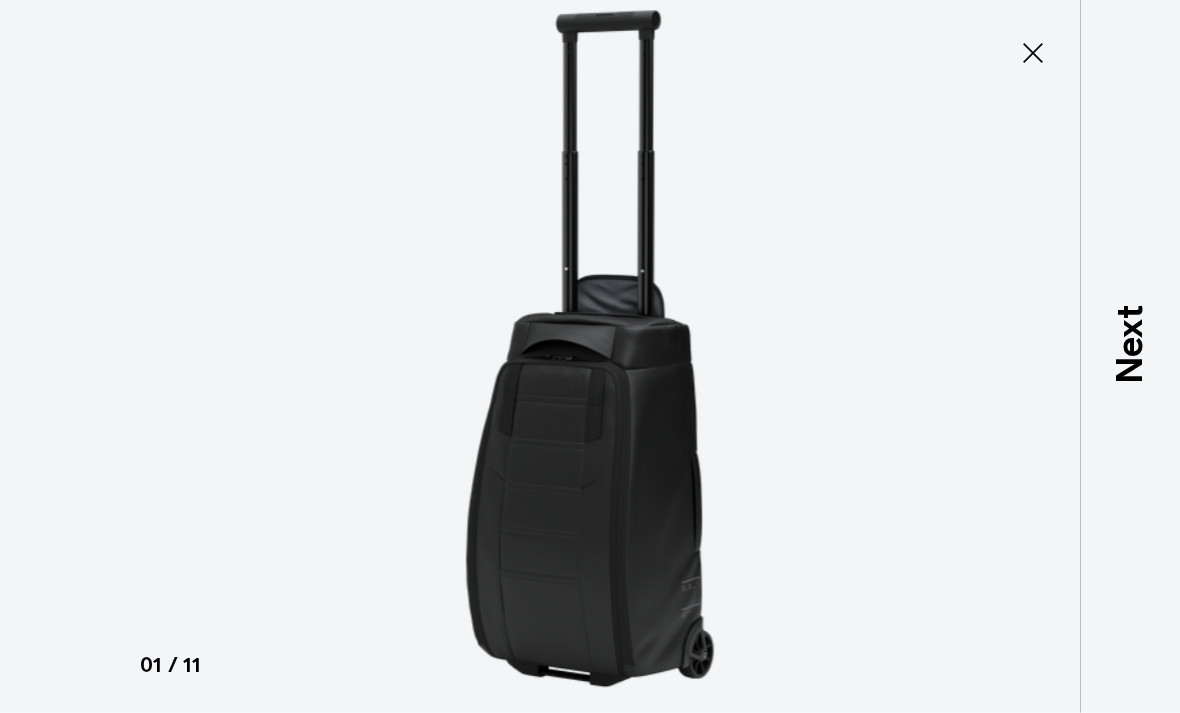 click on "Close" at bounding box center (1033, 53) 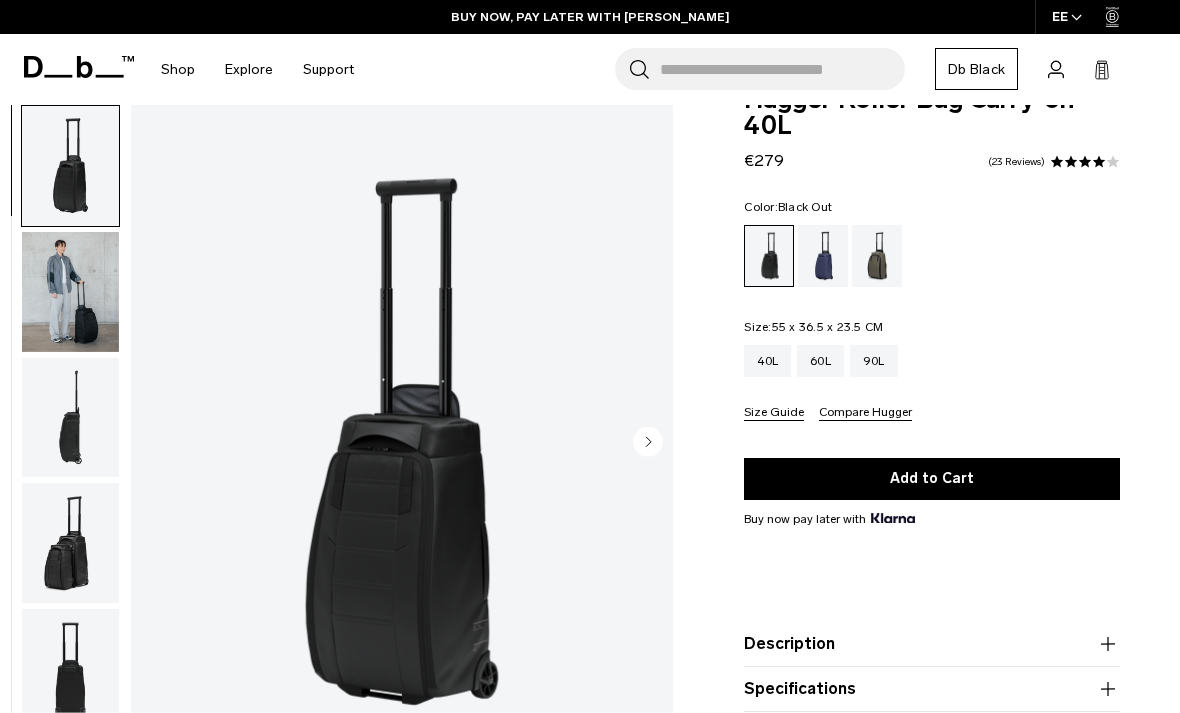 scroll, scrollTop: 38, scrollLeft: 0, axis: vertical 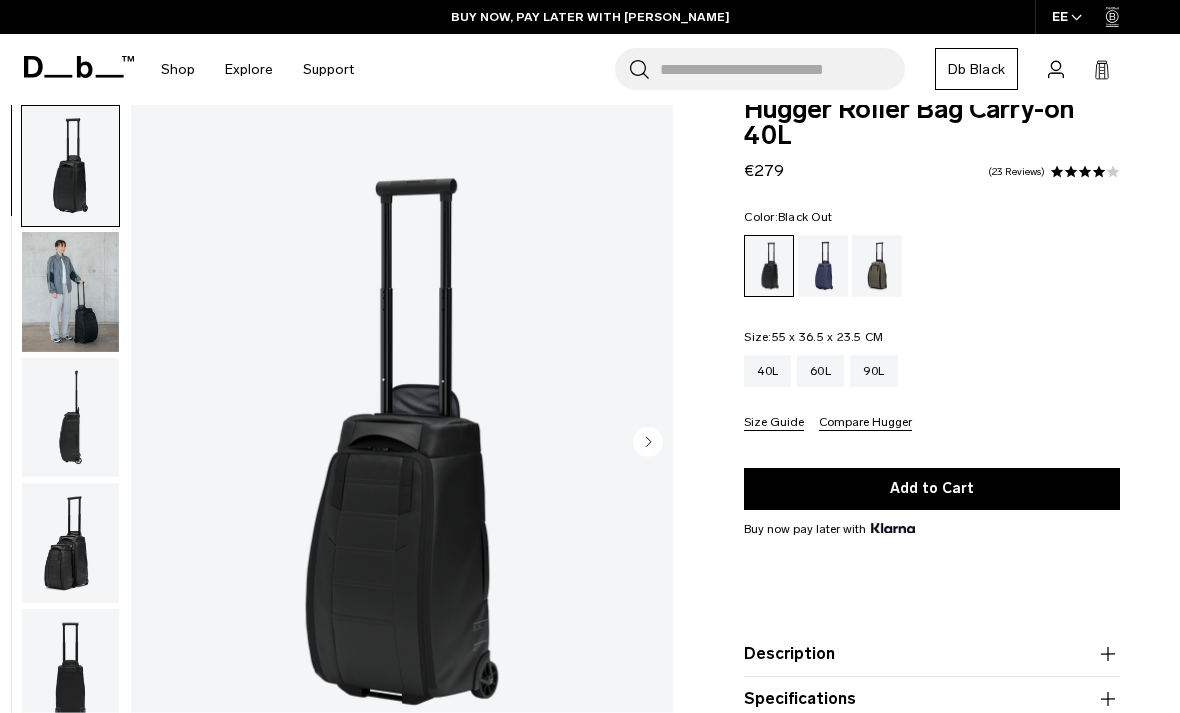 click at bounding box center [70, 543] 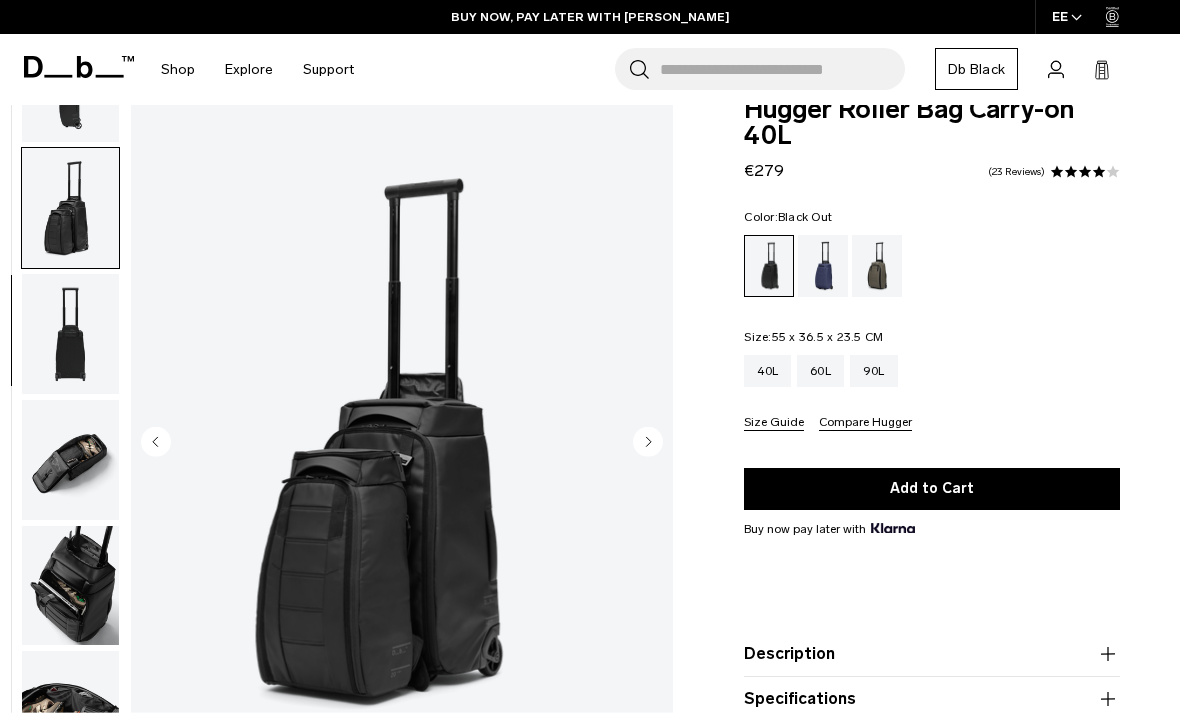 scroll, scrollTop: 382, scrollLeft: 0, axis: vertical 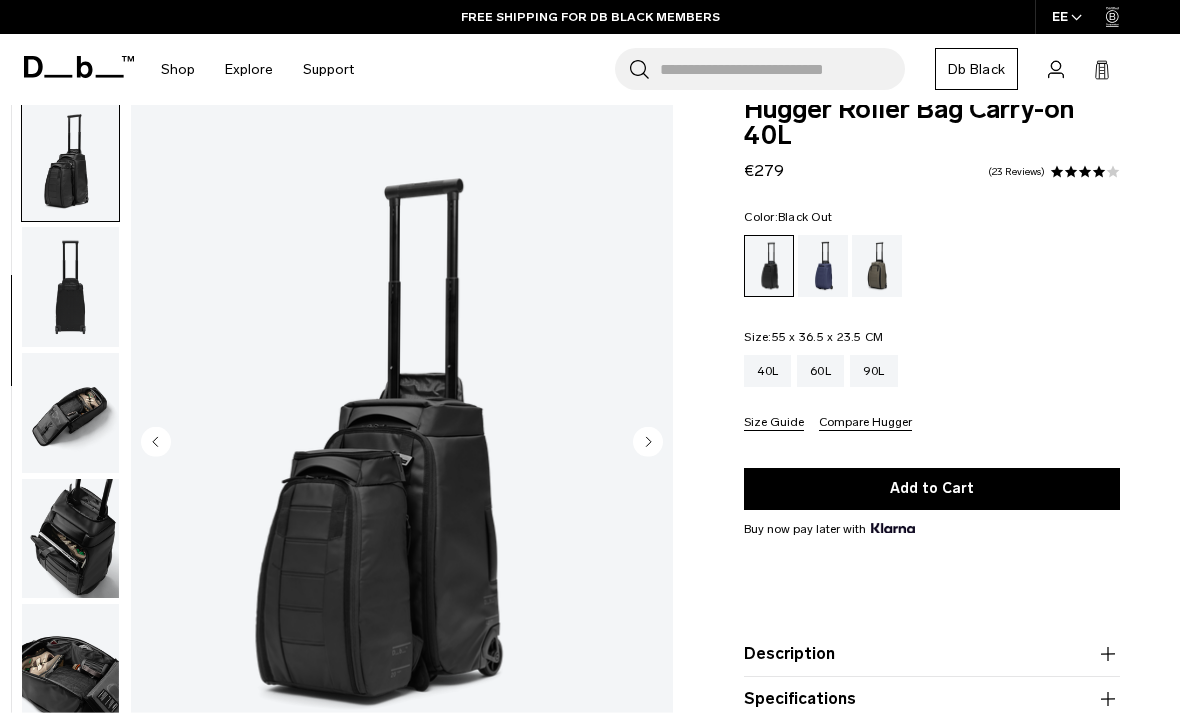 click at bounding box center [70, 413] 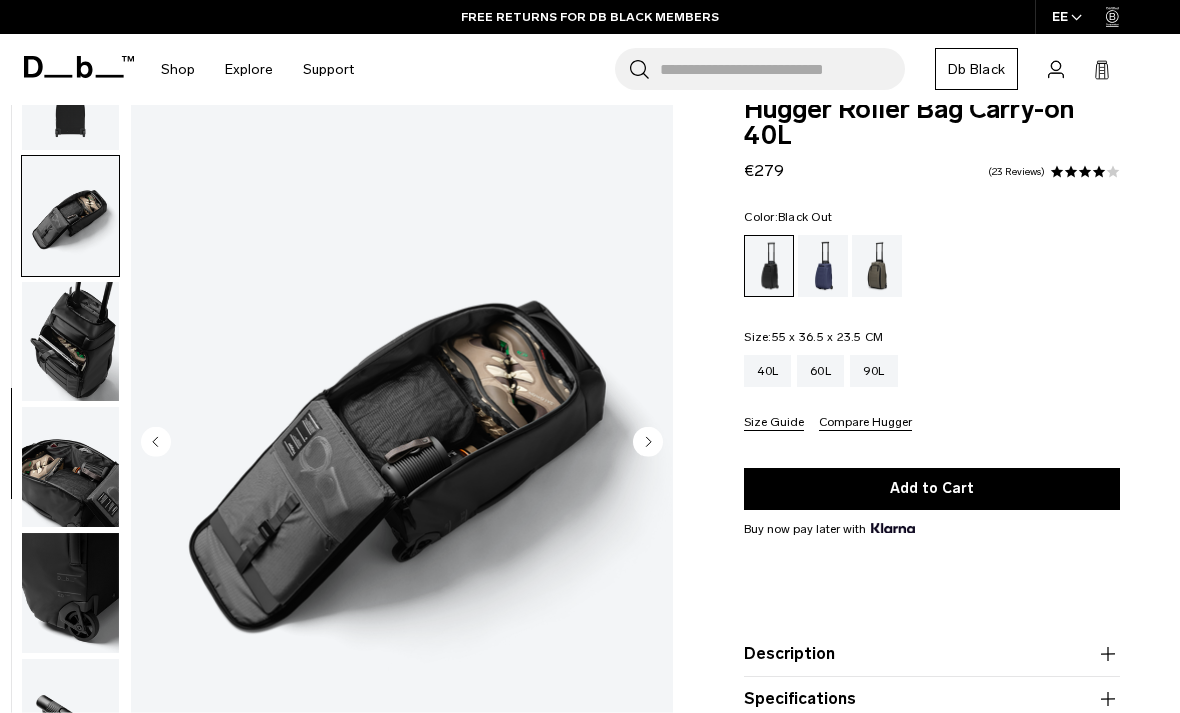 scroll, scrollTop: 579, scrollLeft: 0, axis: vertical 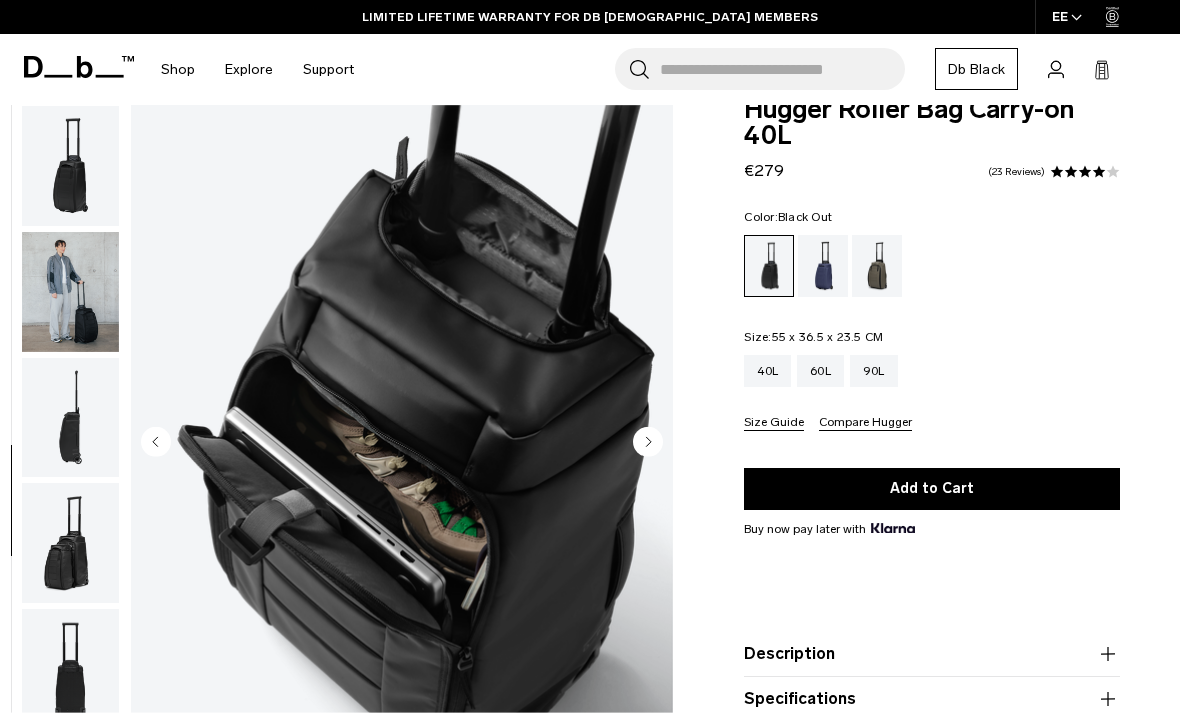 click at bounding box center [70, 166] 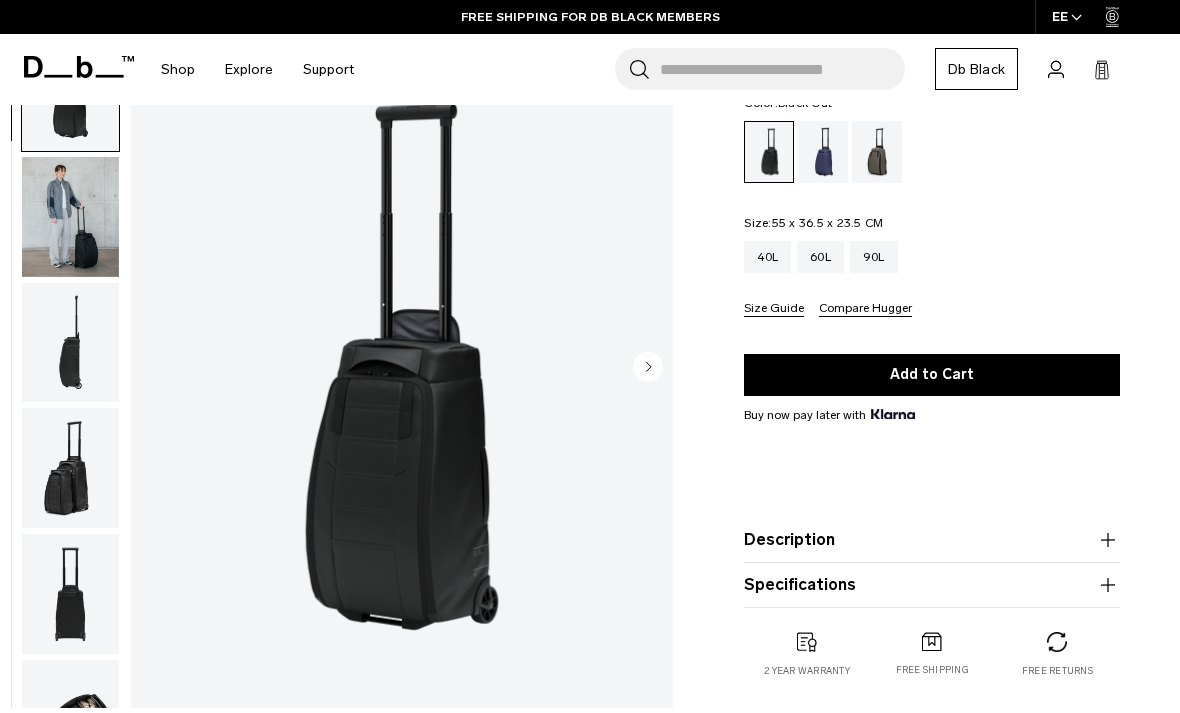 scroll, scrollTop: 132, scrollLeft: 0, axis: vertical 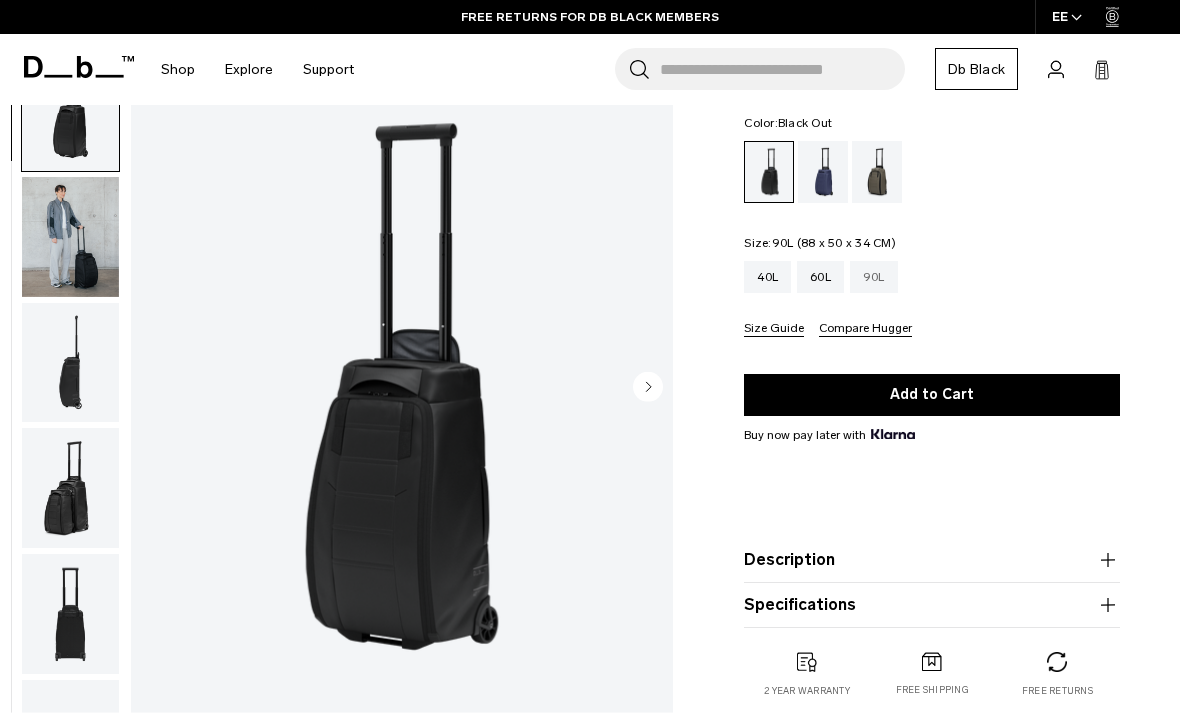 click on "90L" at bounding box center [874, 277] 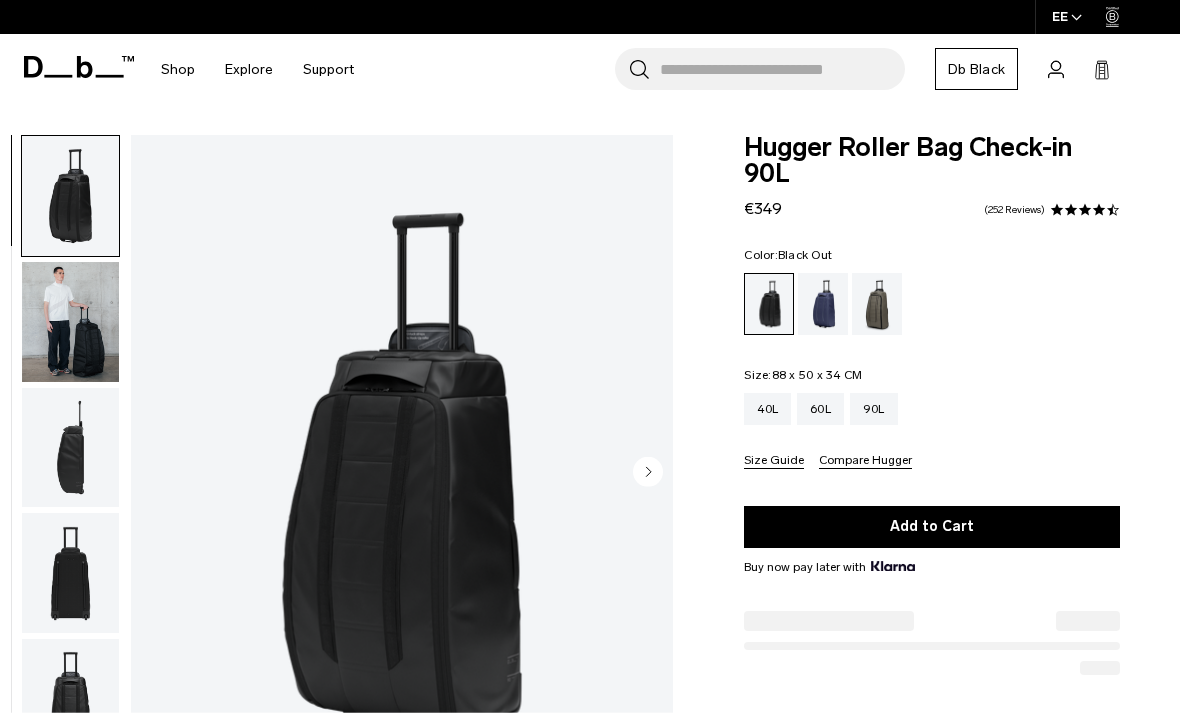 scroll, scrollTop: 0, scrollLeft: 0, axis: both 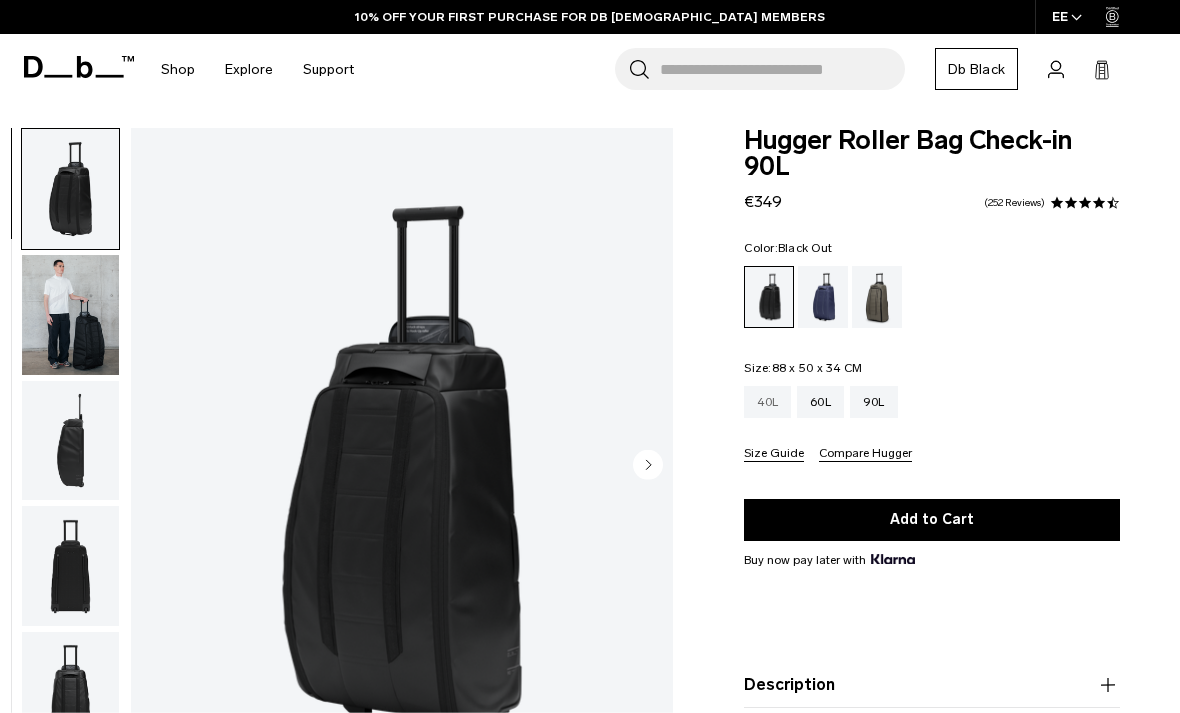 click on "40L" at bounding box center (767, 402) 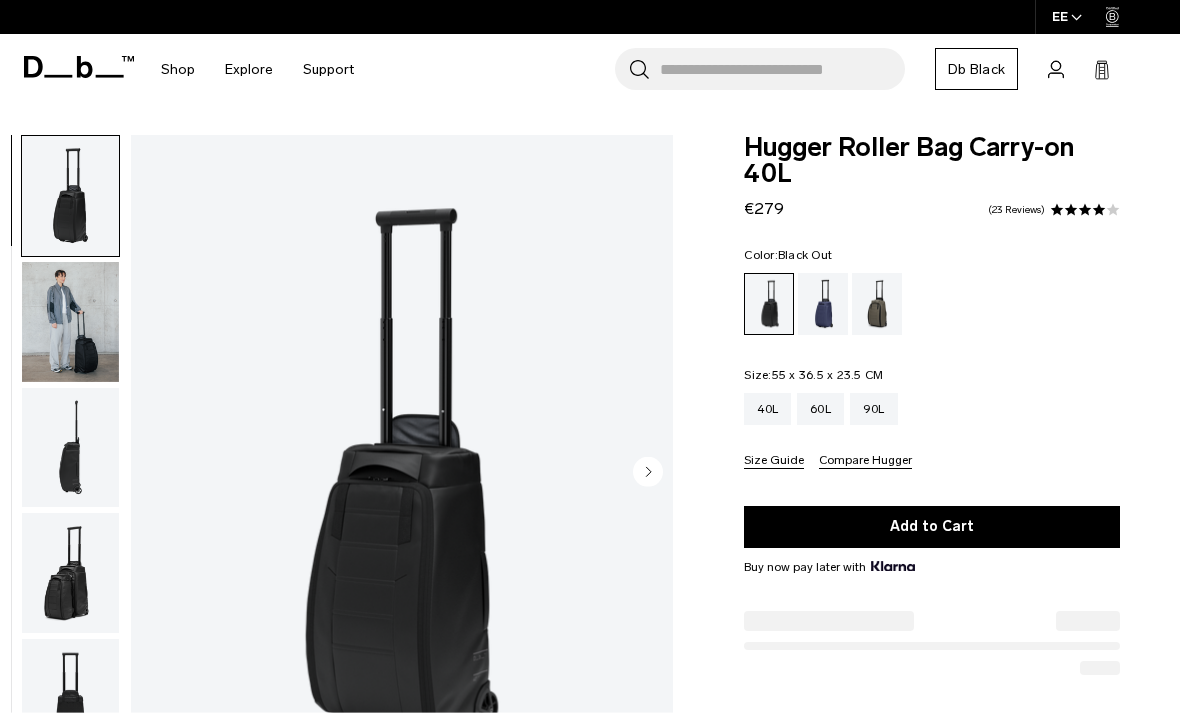 scroll, scrollTop: 0, scrollLeft: 0, axis: both 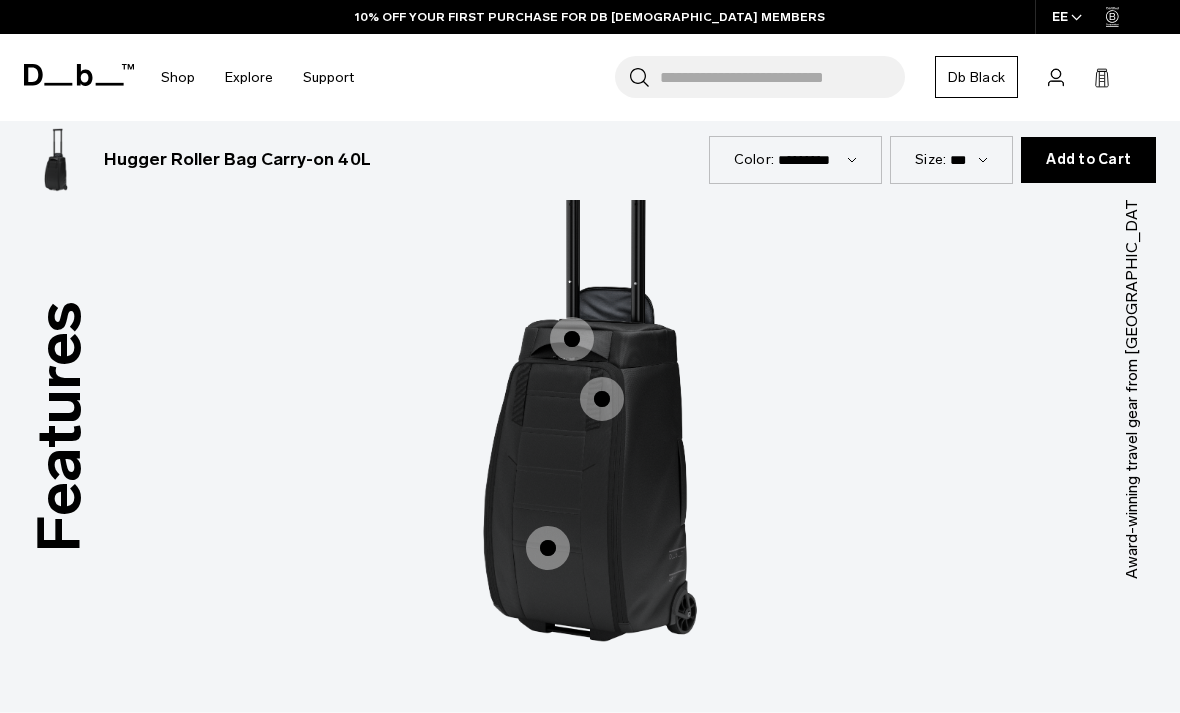 click on "Inside" at bounding box center (660, 770) 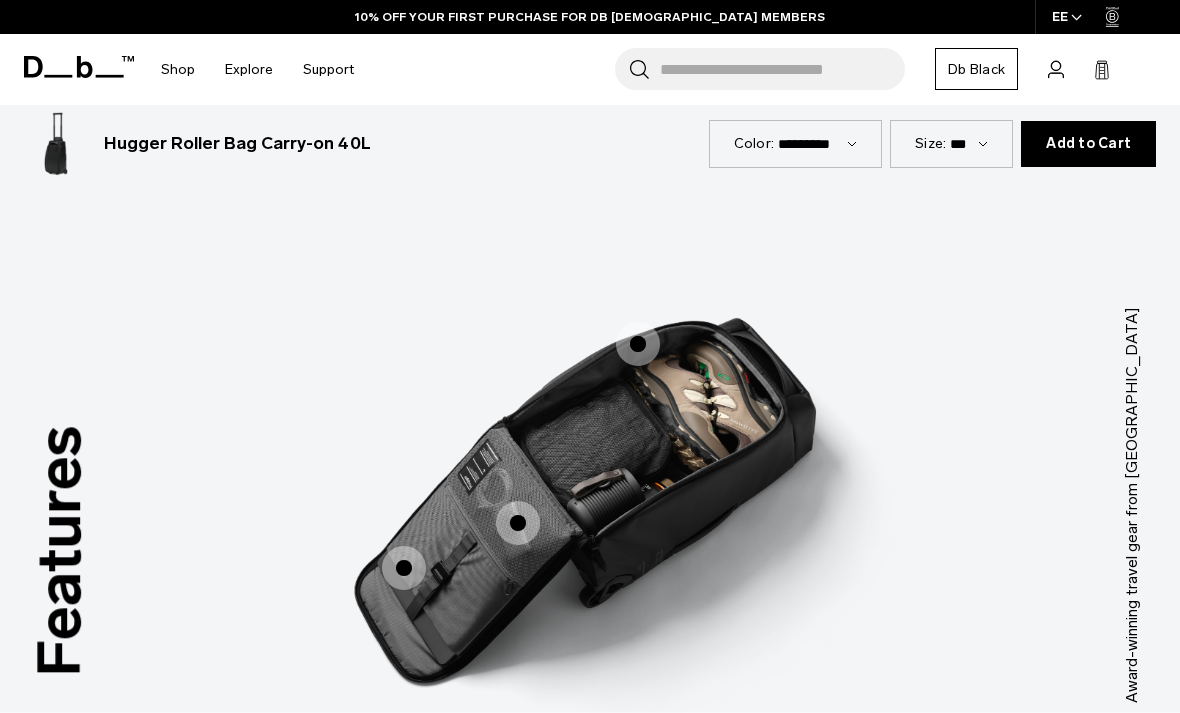 scroll, scrollTop: 2258, scrollLeft: 0, axis: vertical 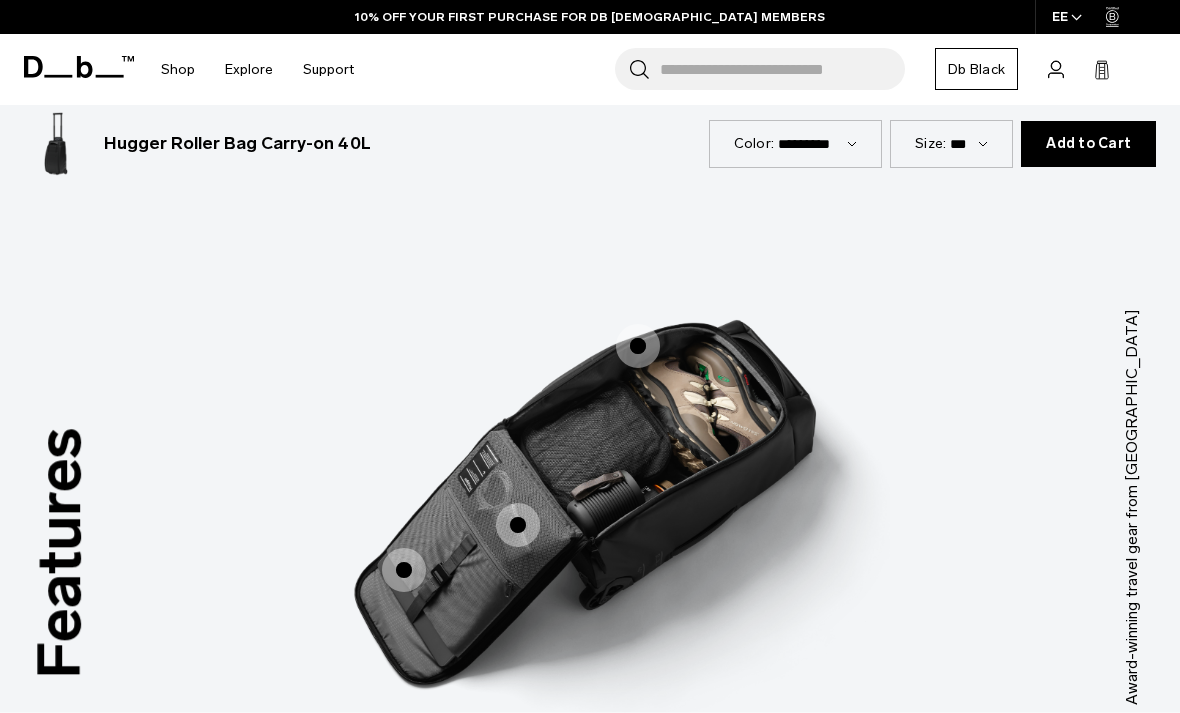 click at bounding box center [518, 525] 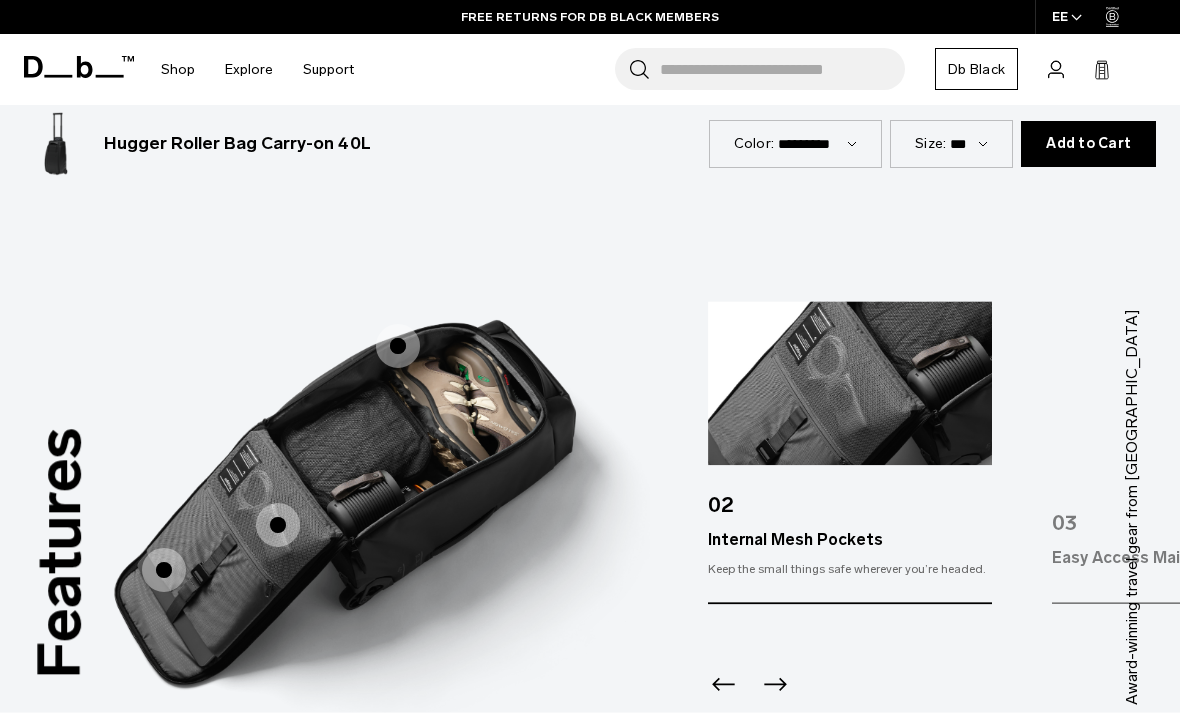 click 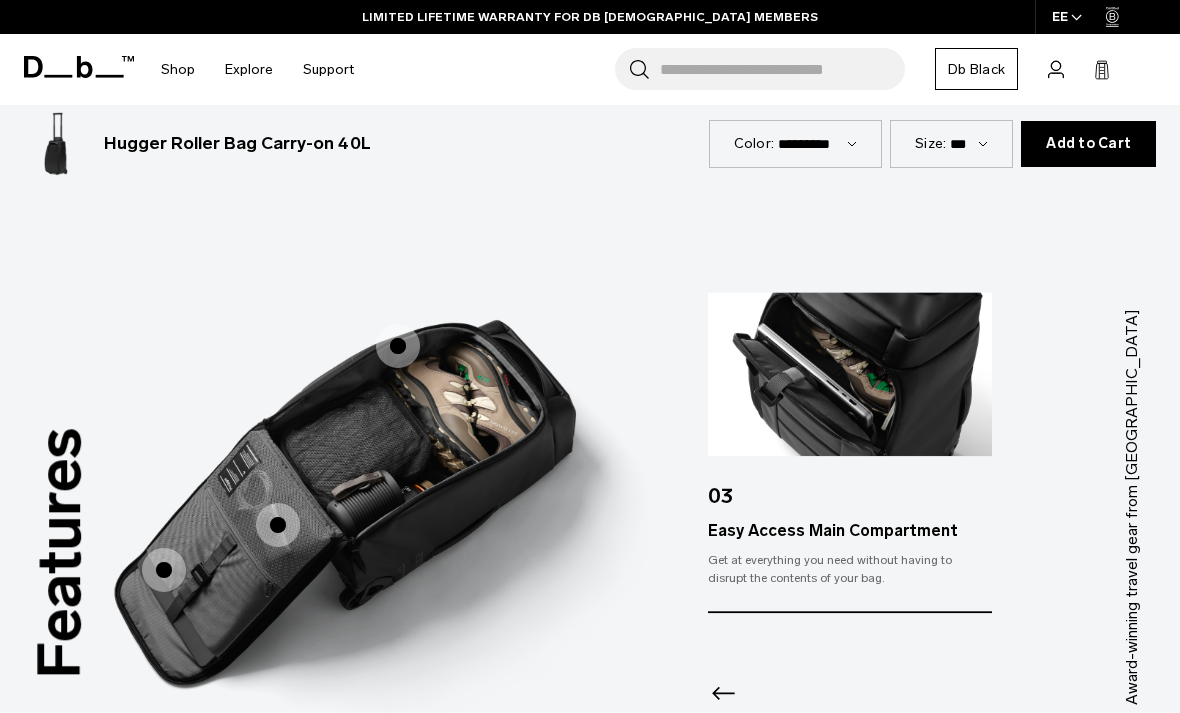 click 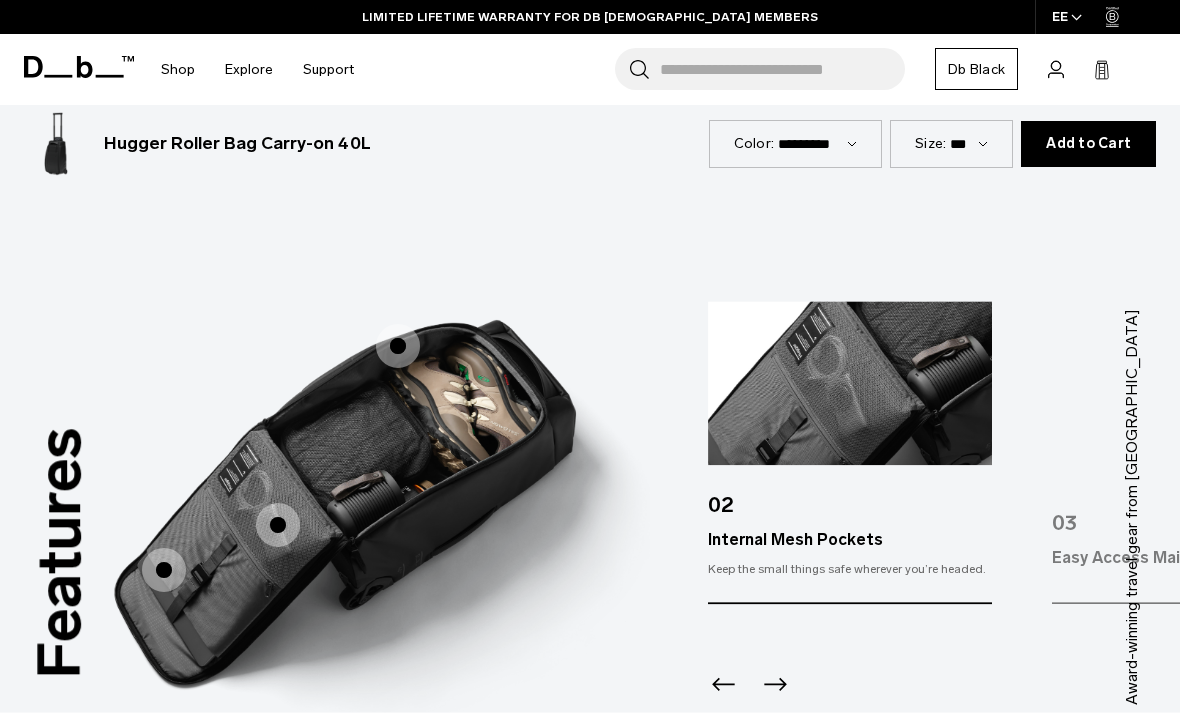 click 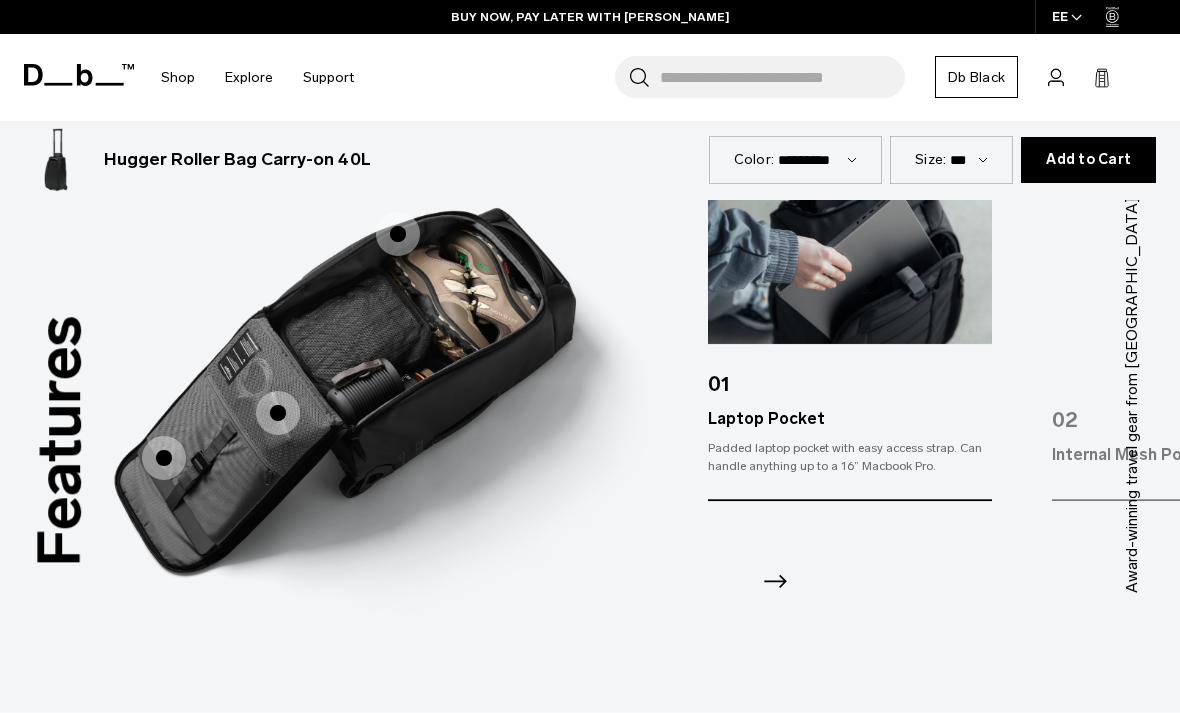 scroll, scrollTop: 2369, scrollLeft: 0, axis: vertical 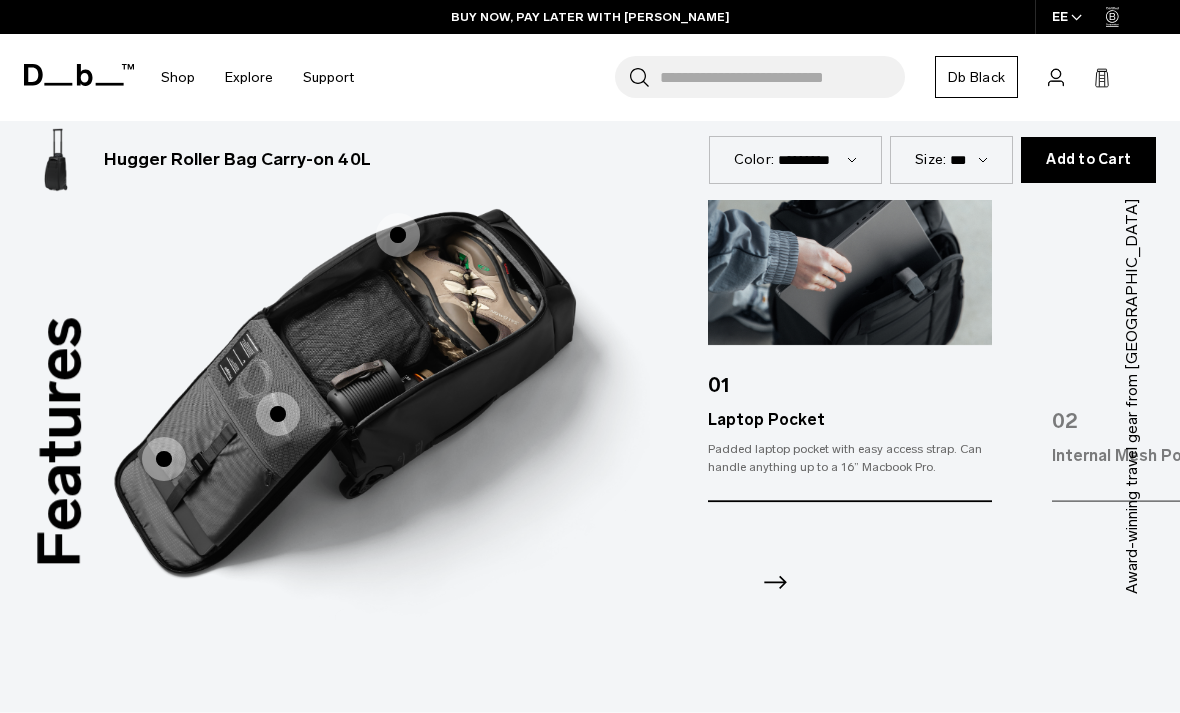 click on "Back" at bounding box center [353, 785] 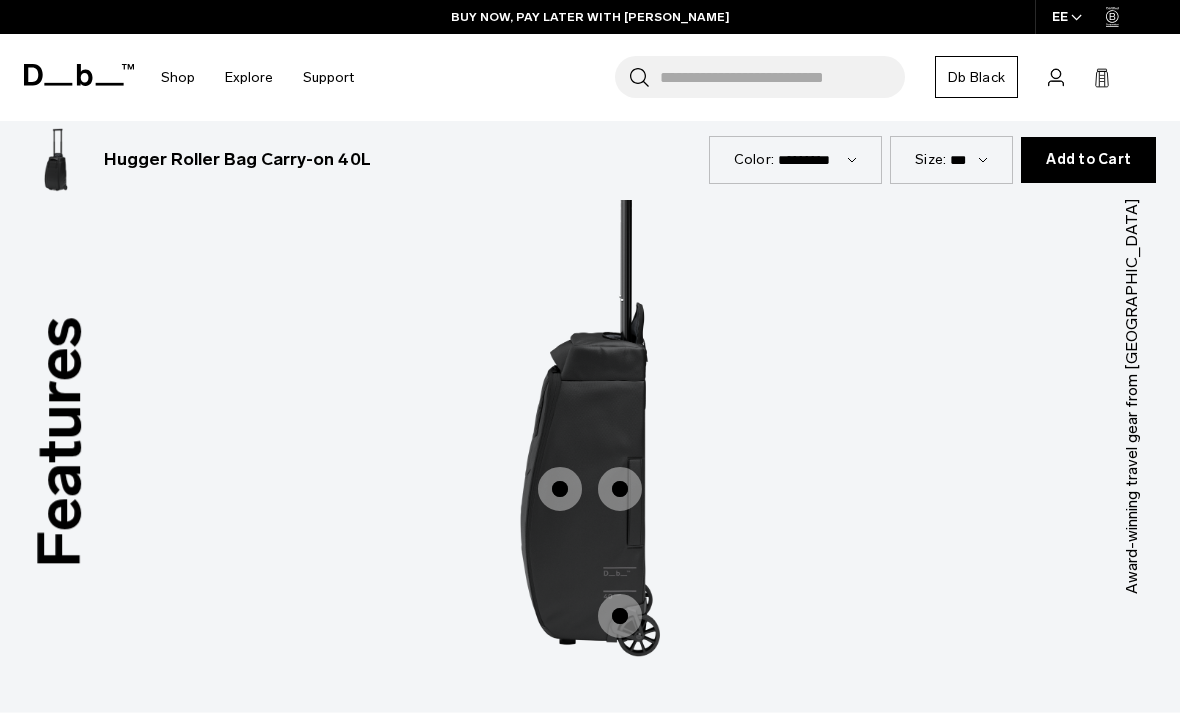 click at bounding box center [560, 489] 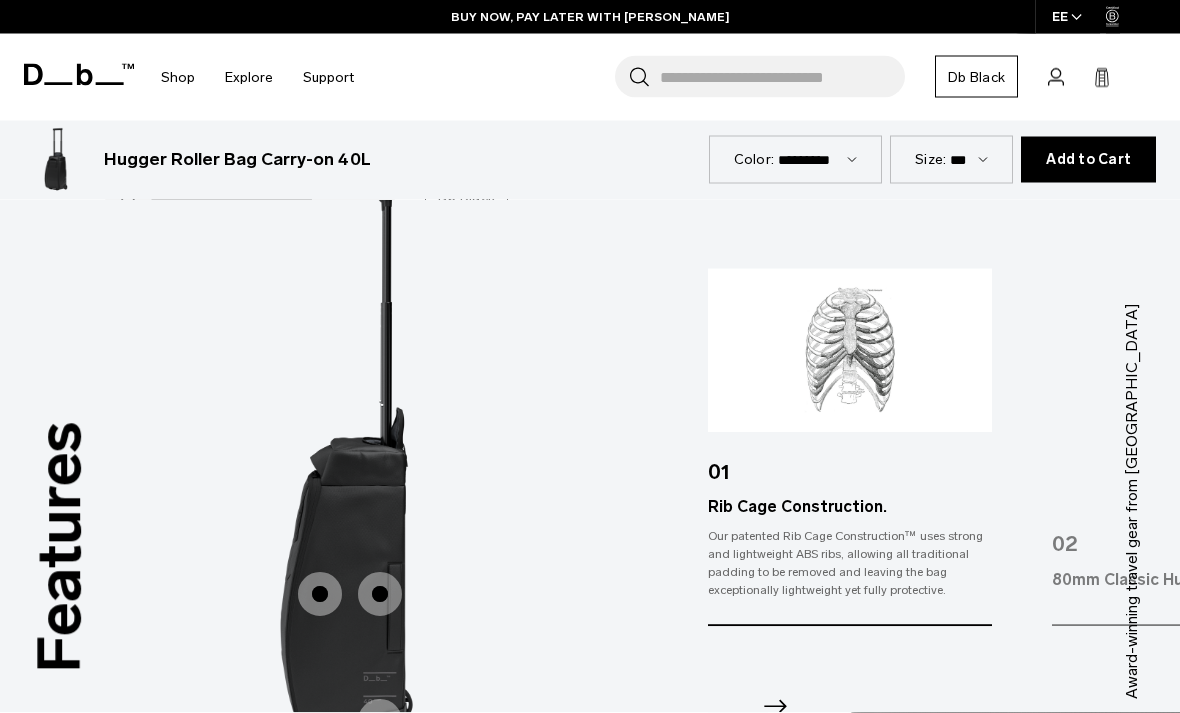scroll, scrollTop: 2258, scrollLeft: 0, axis: vertical 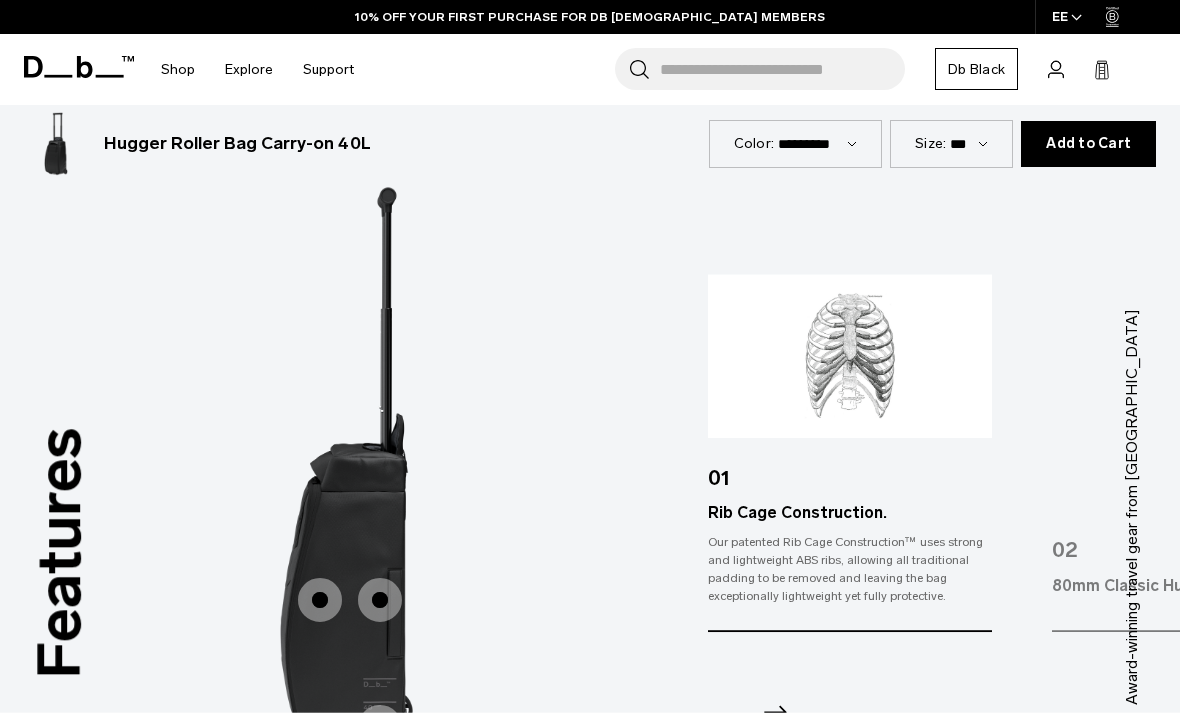 click at bounding box center [380, 600] 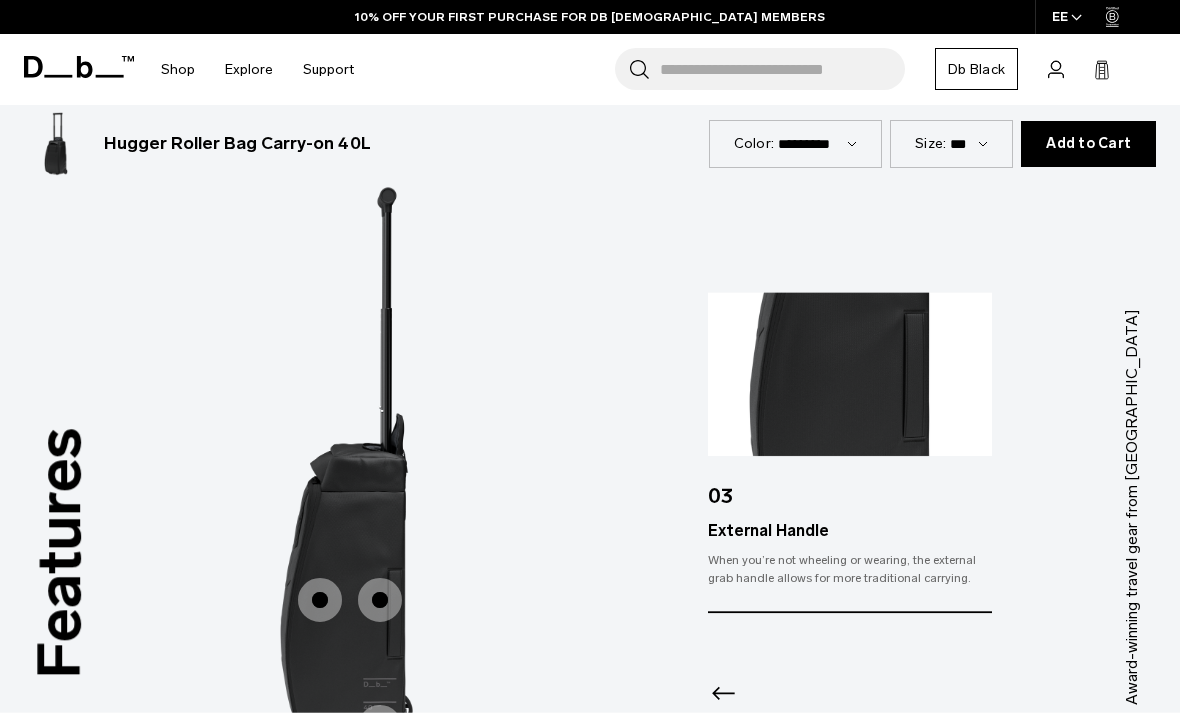 click at bounding box center (380, 727) 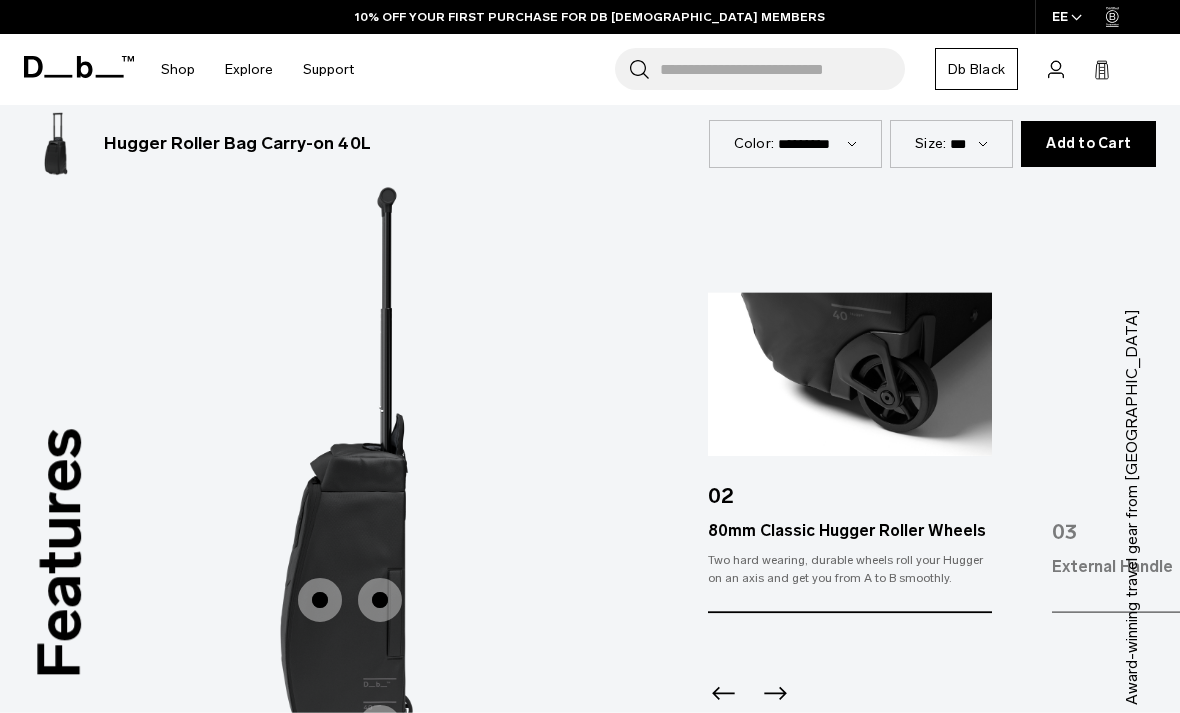 click 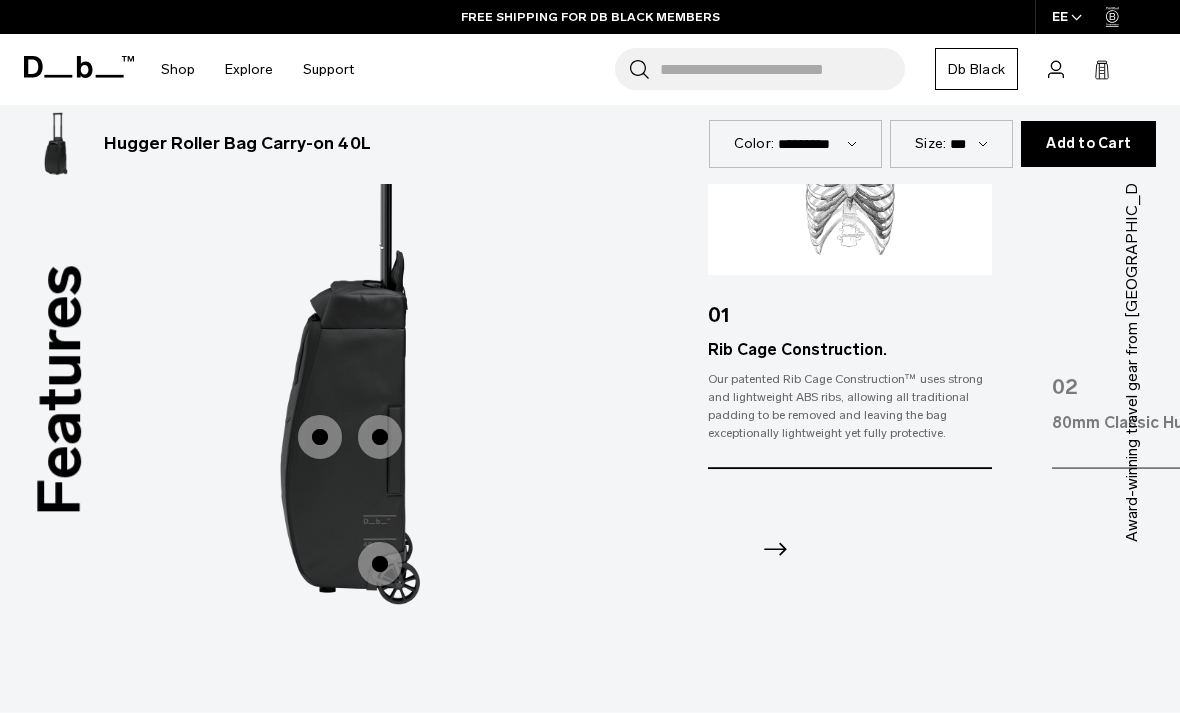 scroll, scrollTop: 2418, scrollLeft: 0, axis: vertical 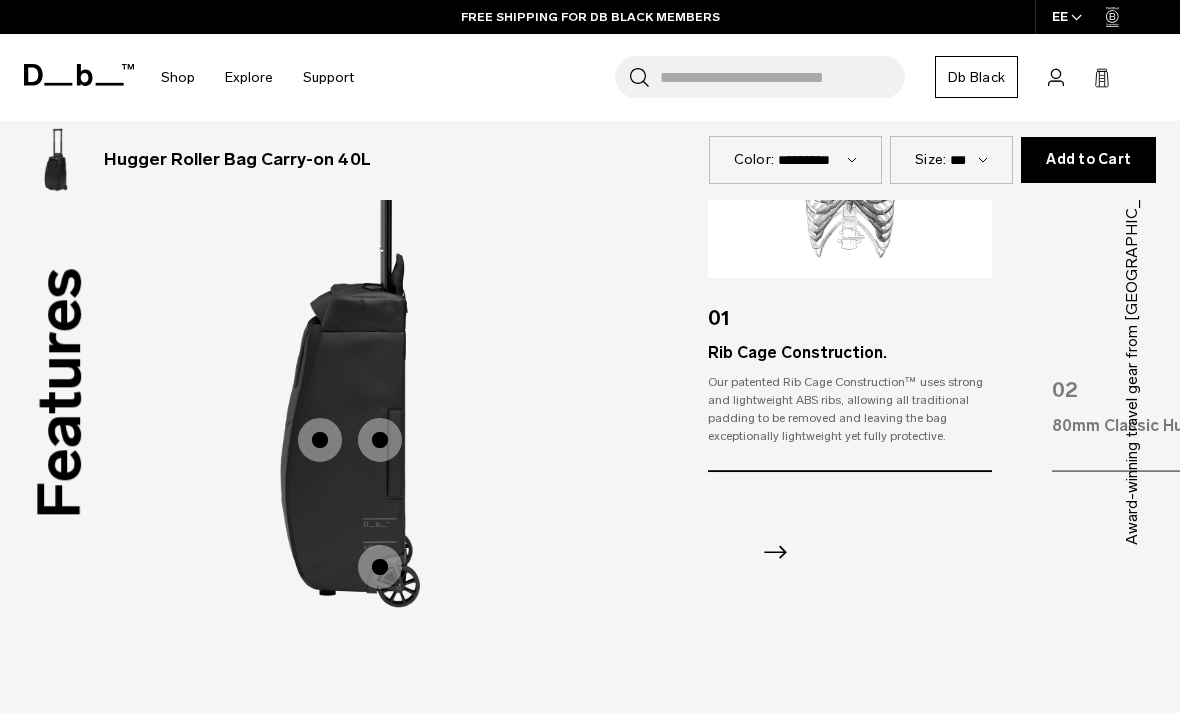 click on "Front" at bounding box center [287, 736] 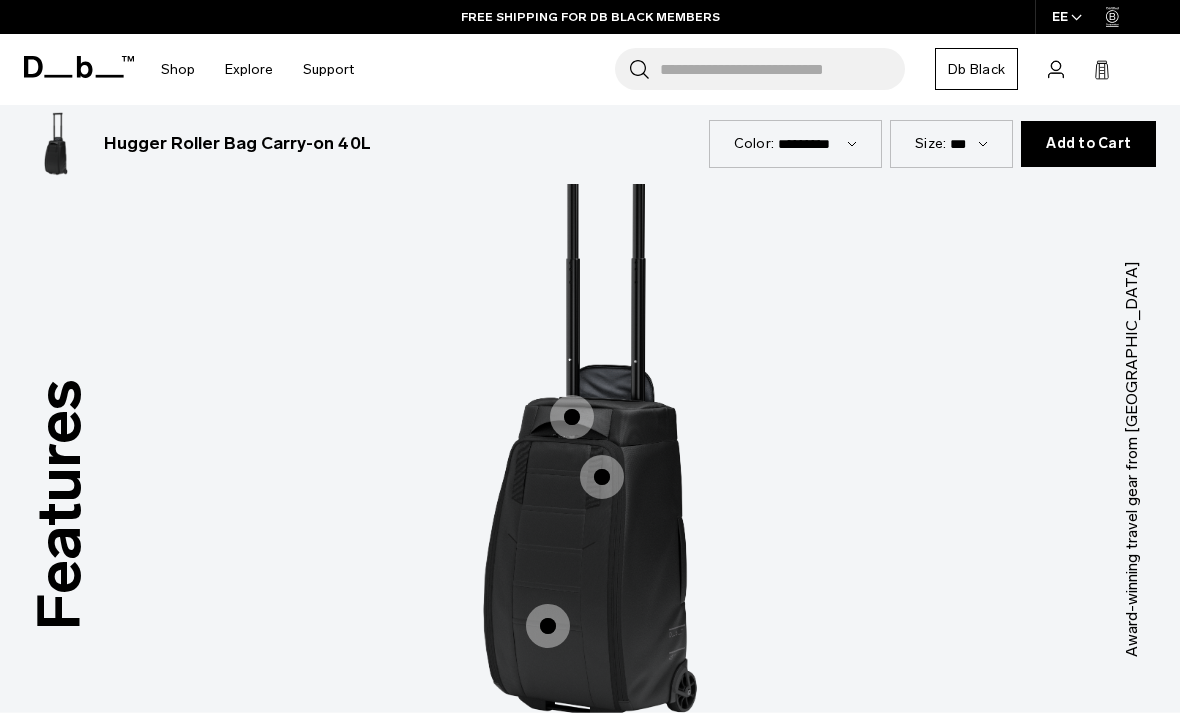 scroll, scrollTop: 2304, scrollLeft: 0, axis: vertical 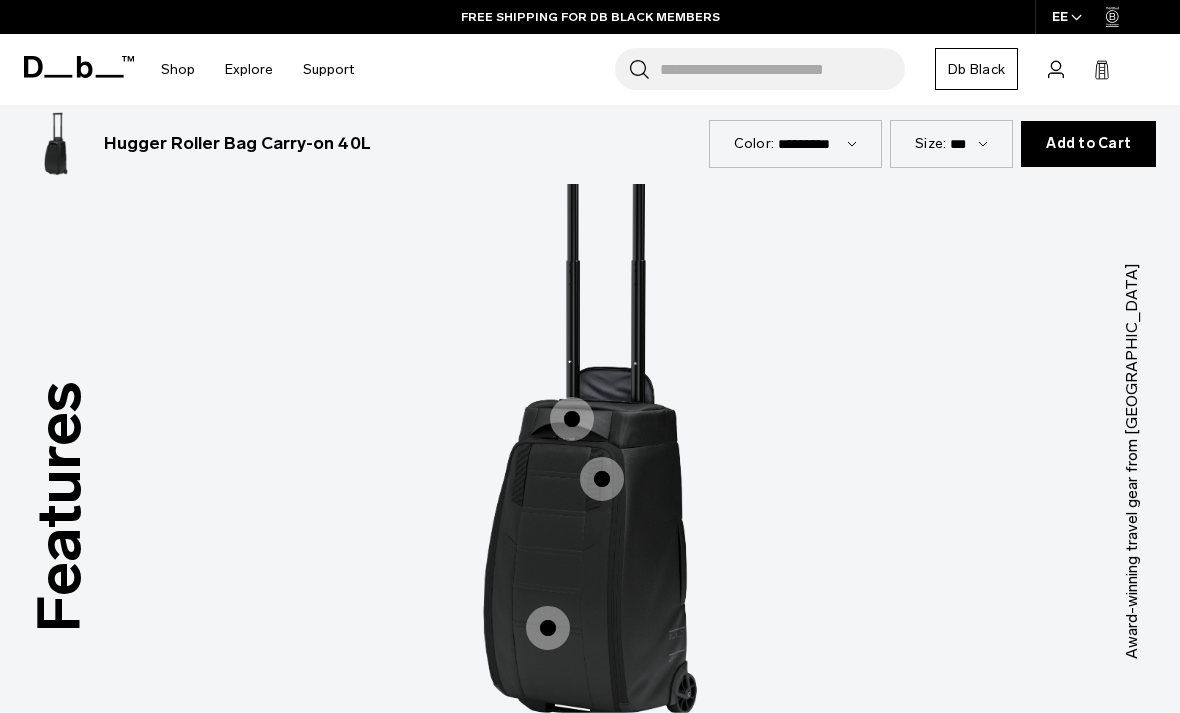 click on "External Handle" at bounding box center (572, 419) 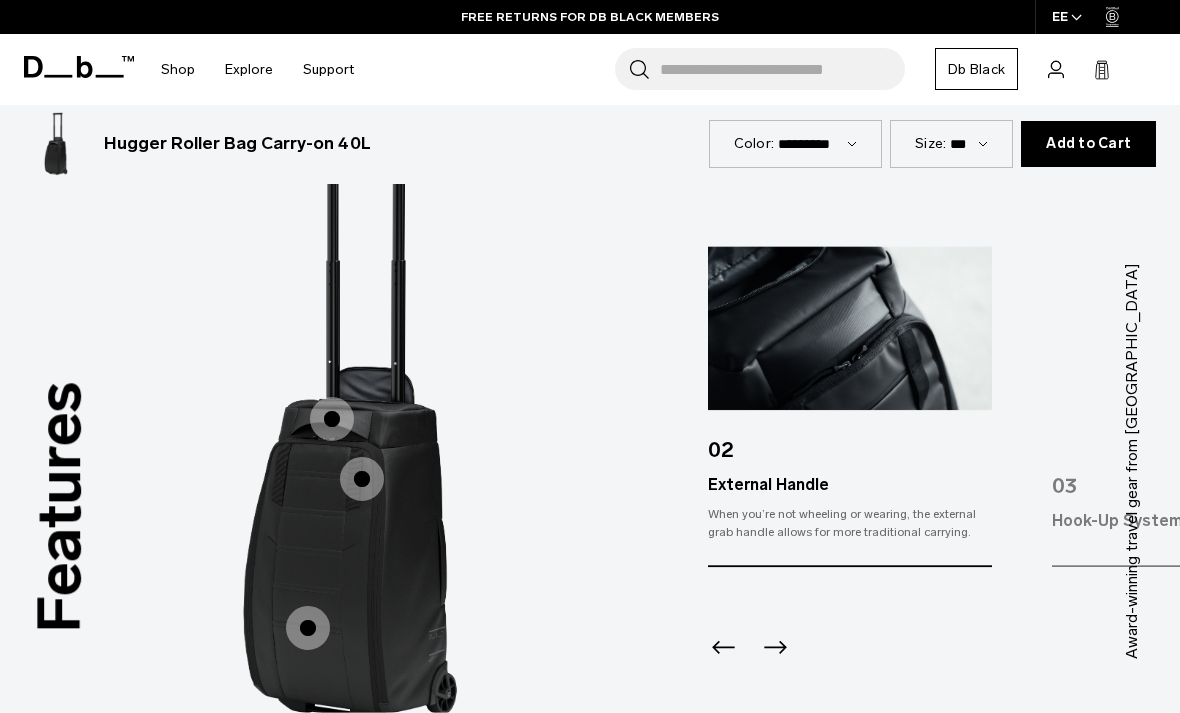 click at bounding box center (350, 431) 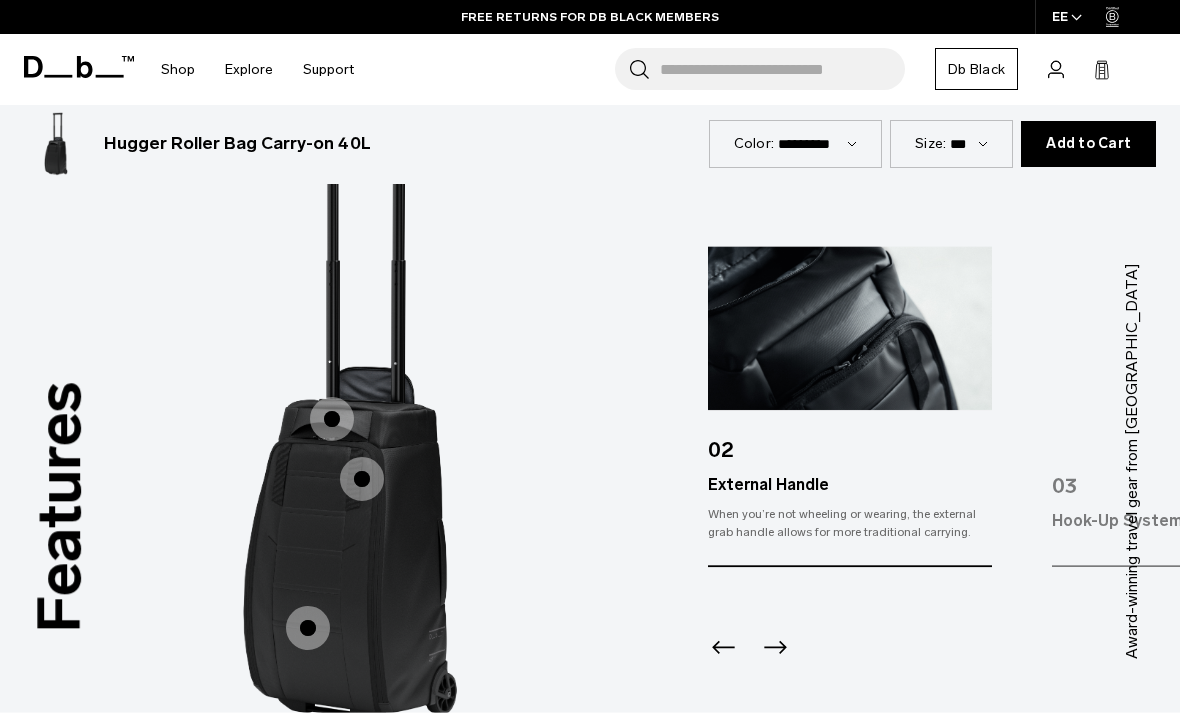 click at bounding box center [362, 479] 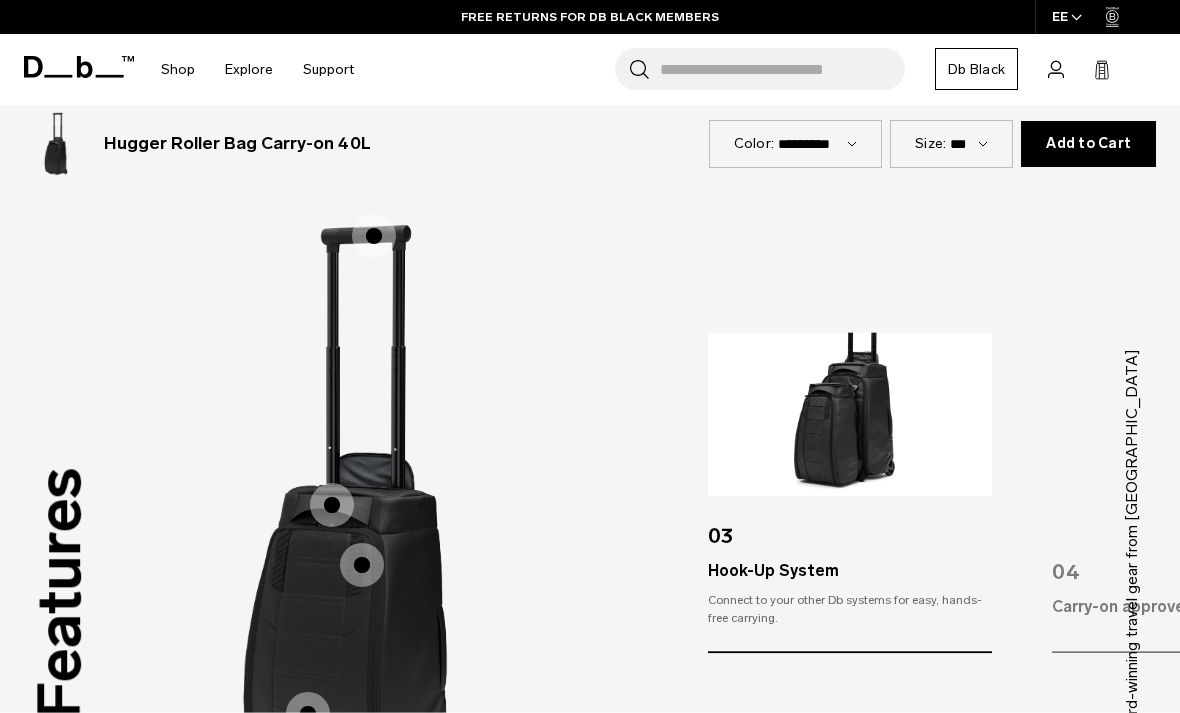scroll, scrollTop: 2216, scrollLeft: 0, axis: vertical 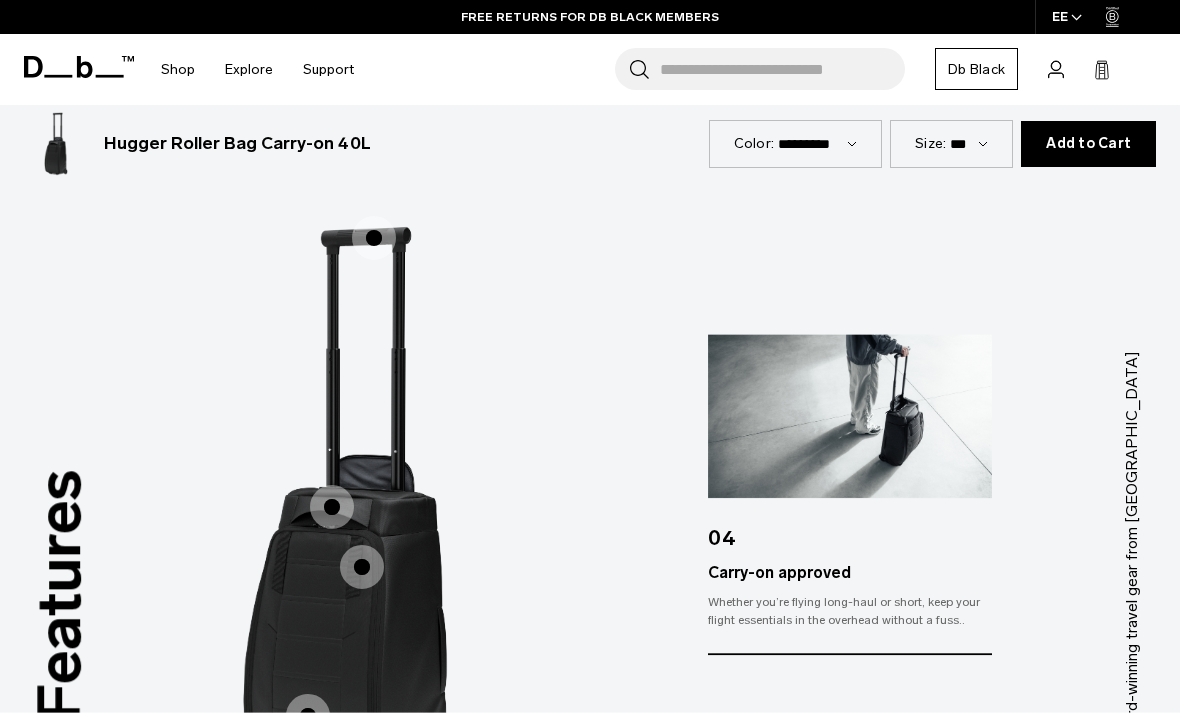 click at bounding box center (308, 716) 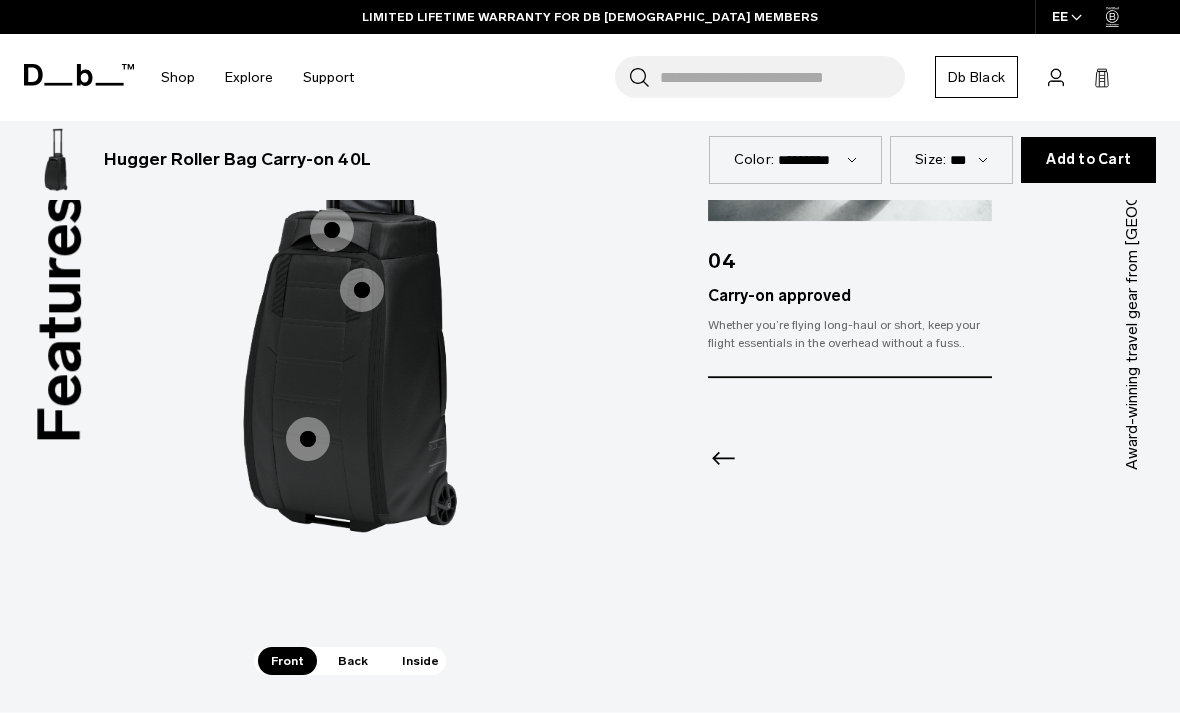 scroll, scrollTop: 2492, scrollLeft: 0, axis: vertical 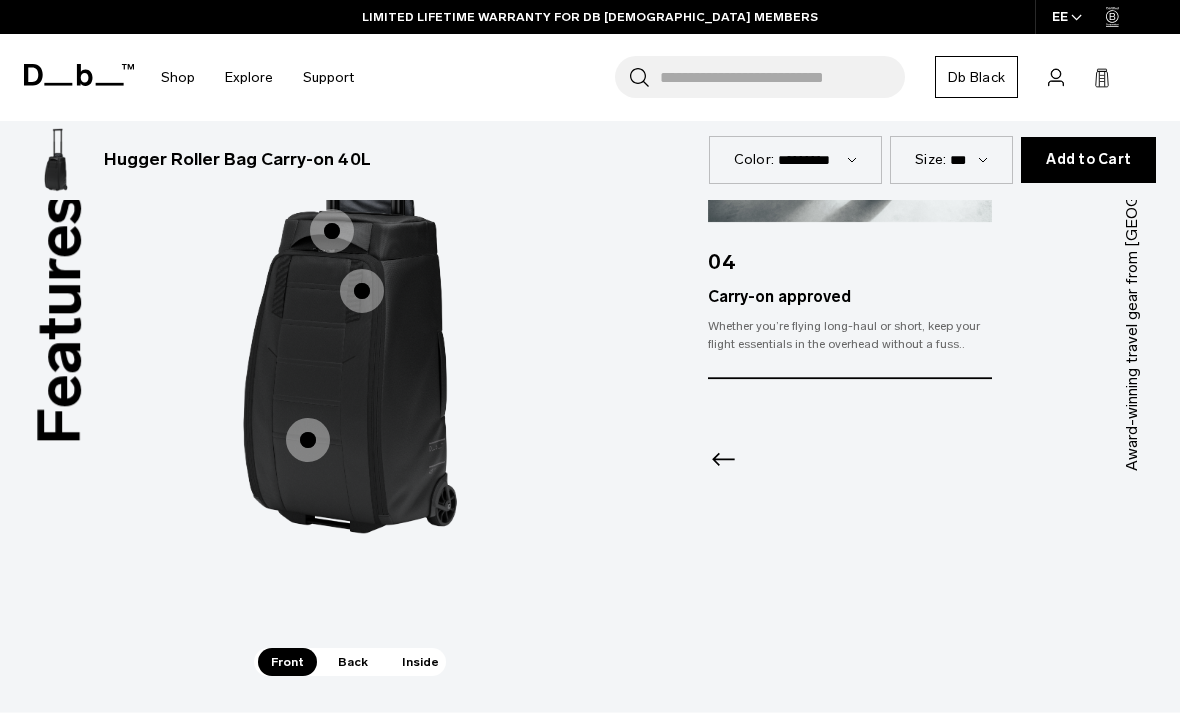 click on "Back" at bounding box center [353, 662] 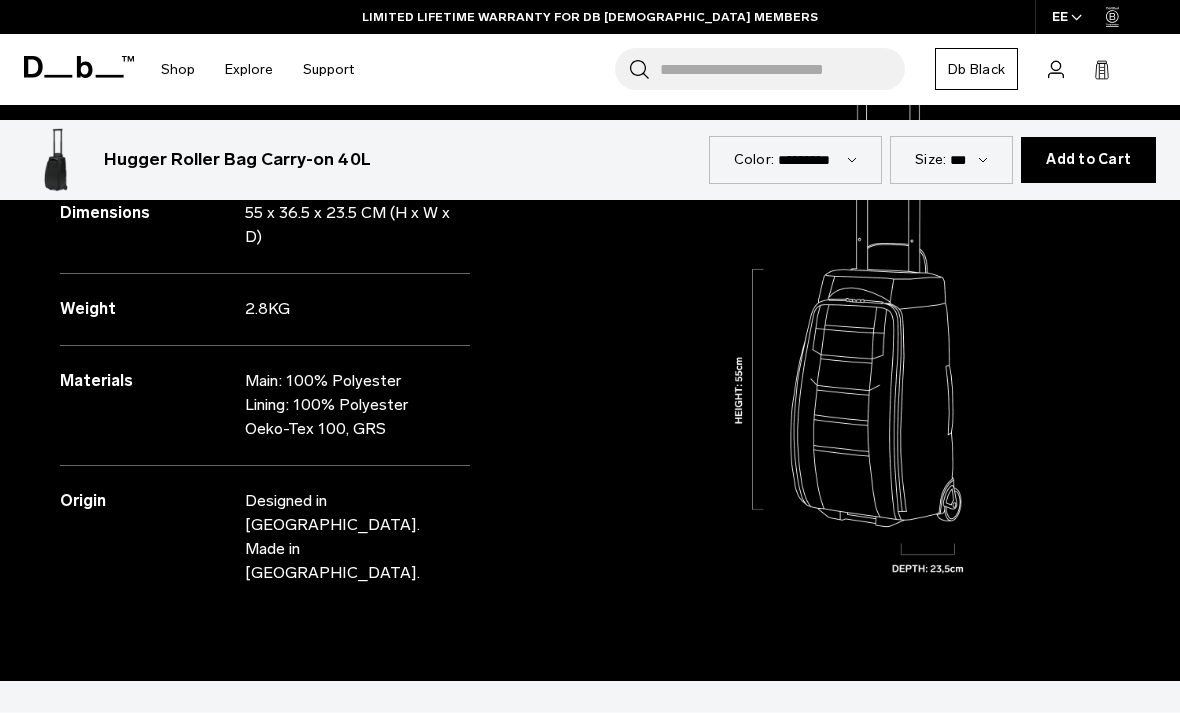 scroll, scrollTop: 1613, scrollLeft: 0, axis: vertical 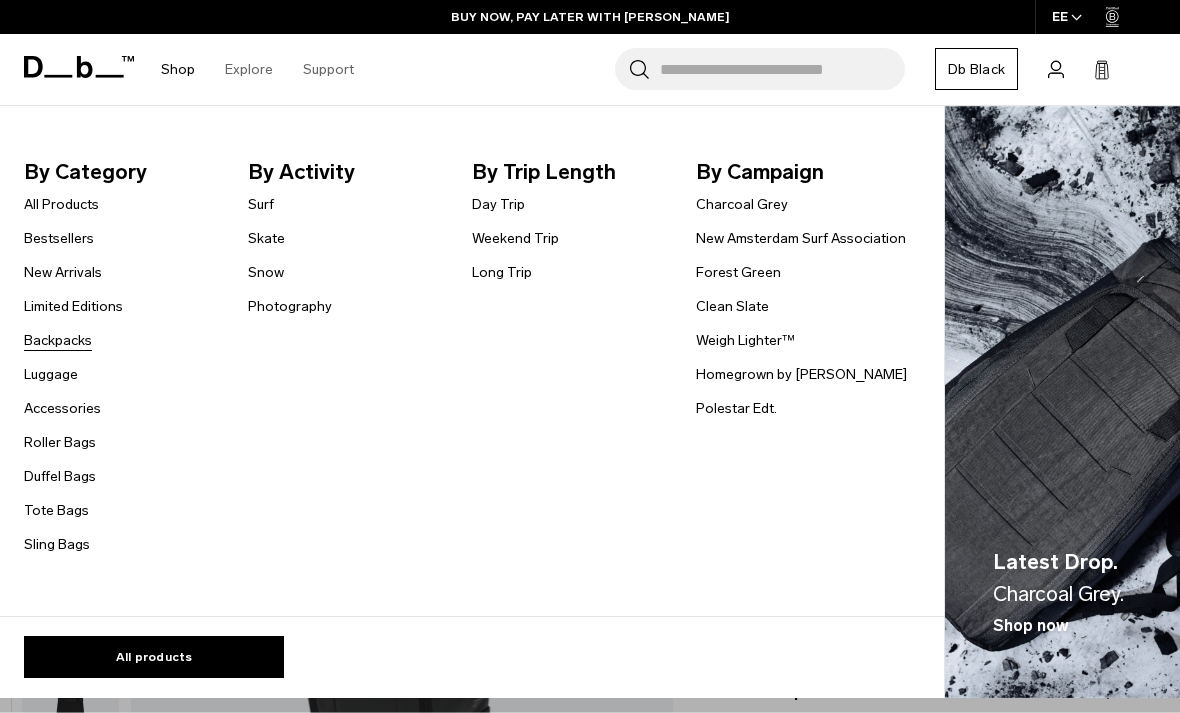 click on "Backpacks" at bounding box center (58, 340) 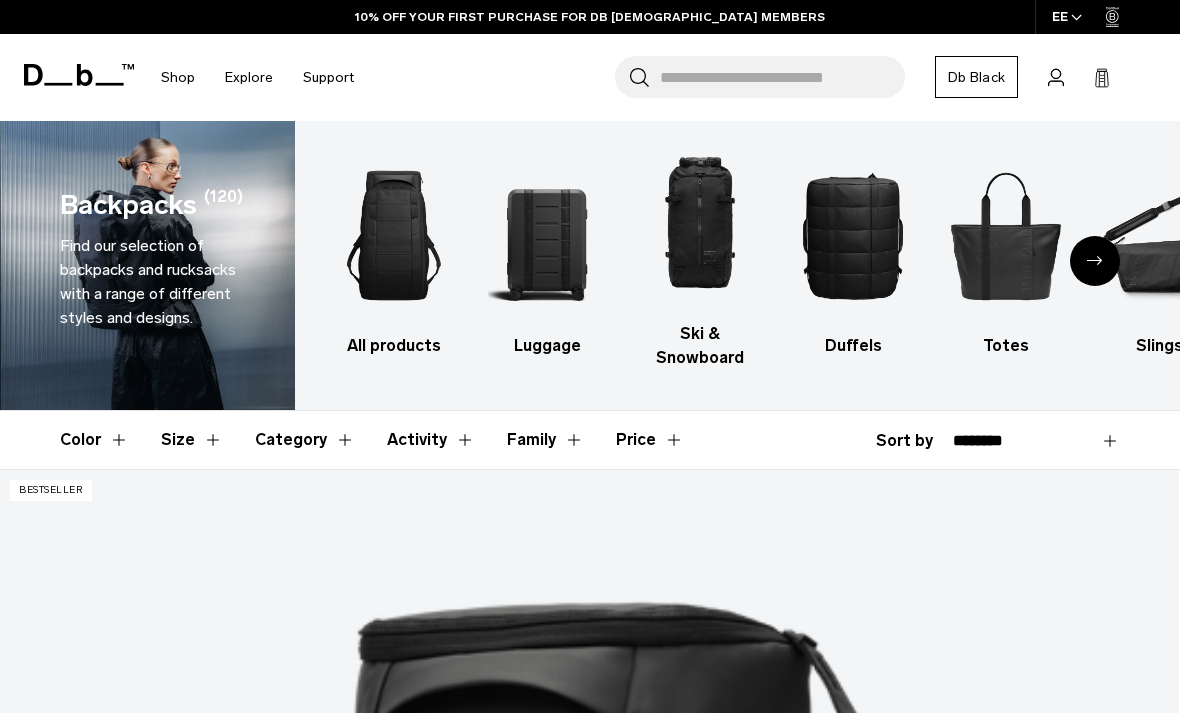 scroll, scrollTop: 164, scrollLeft: 0, axis: vertical 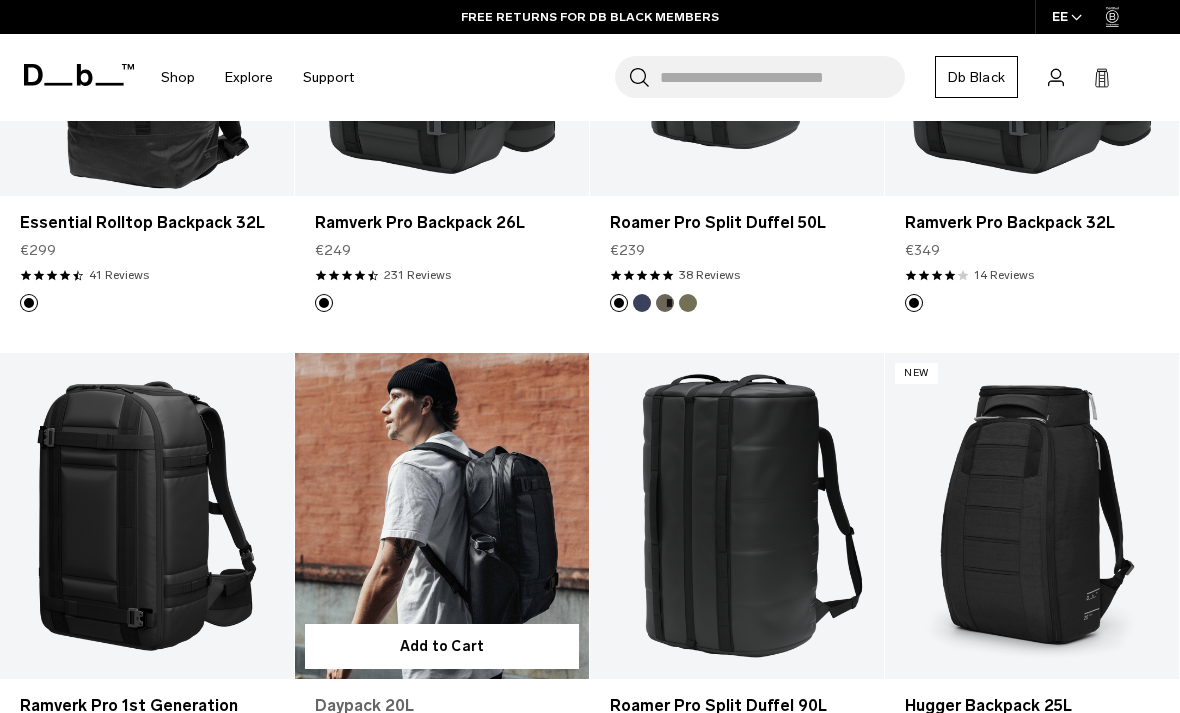 click on "Daypack 20L" at bounding box center [442, 706] 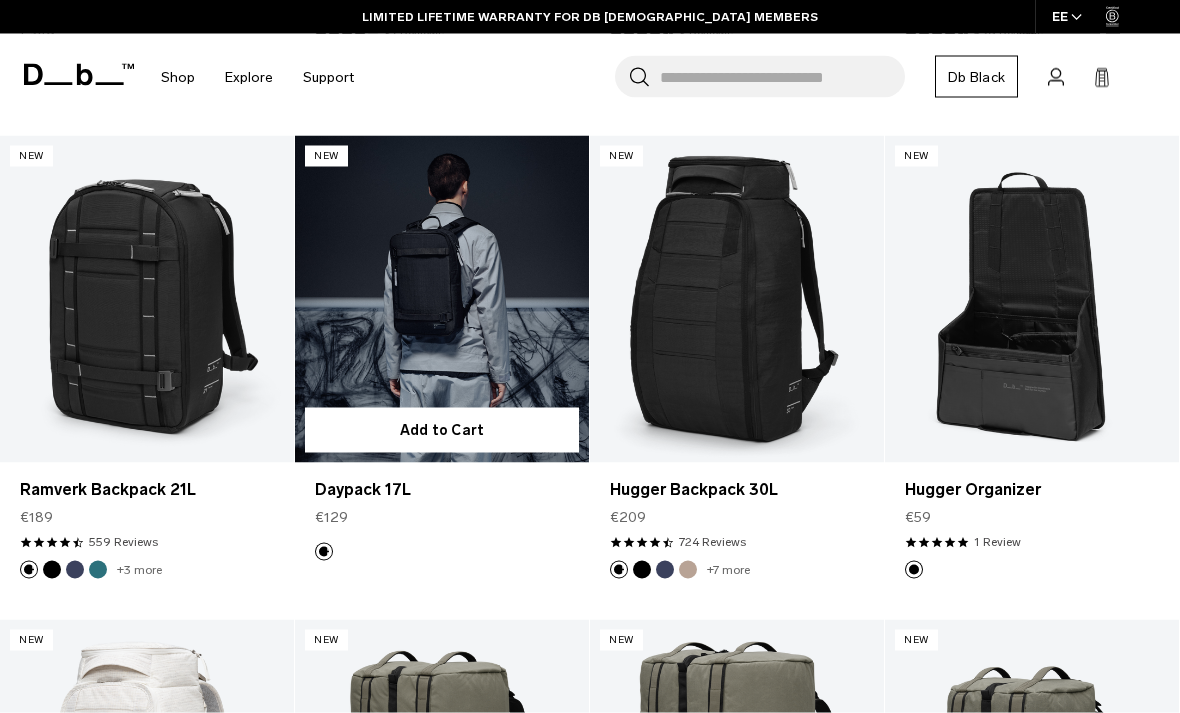 scroll, scrollTop: 1826, scrollLeft: 0, axis: vertical 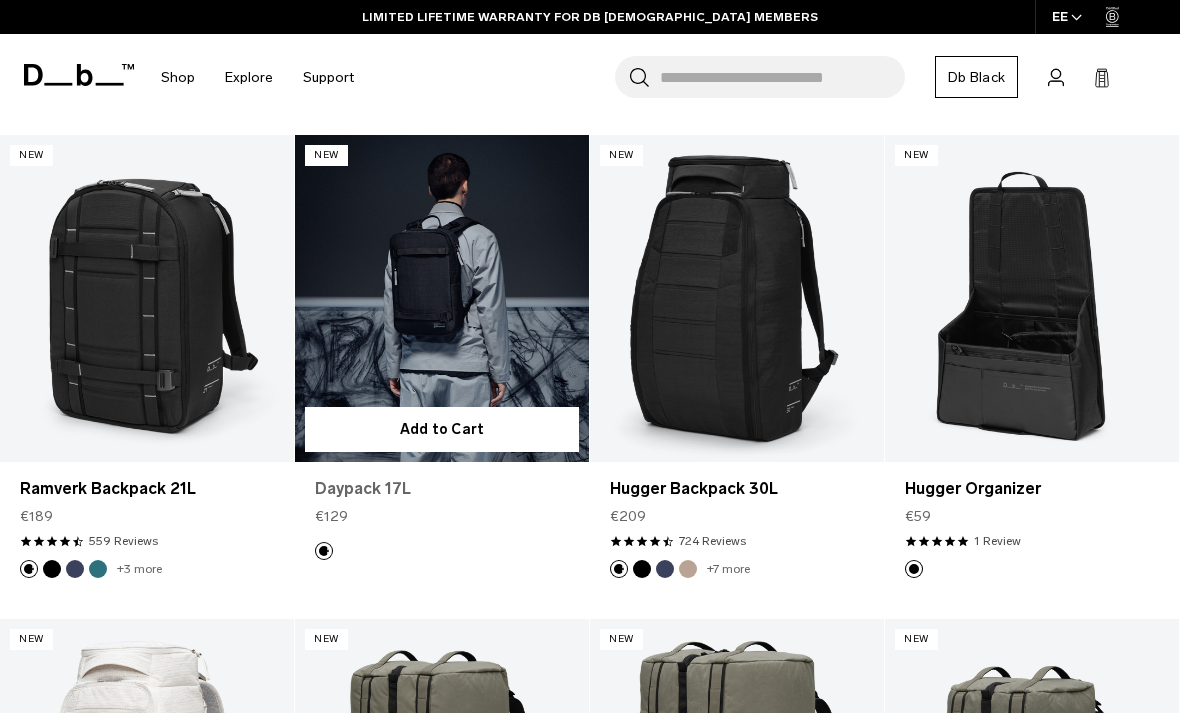 click on "Daypack 17L" at bounding box center (442, 489) 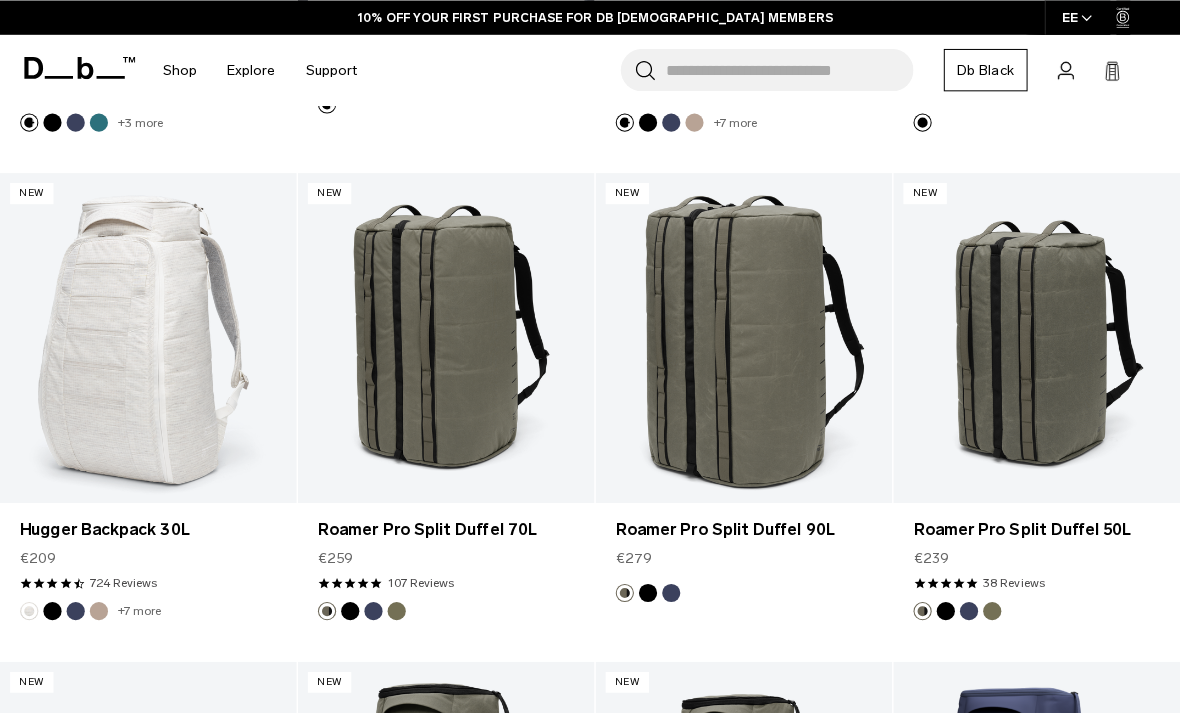 scroll, scrollTop: 2262, scrollLeft: 0, axis: vertical 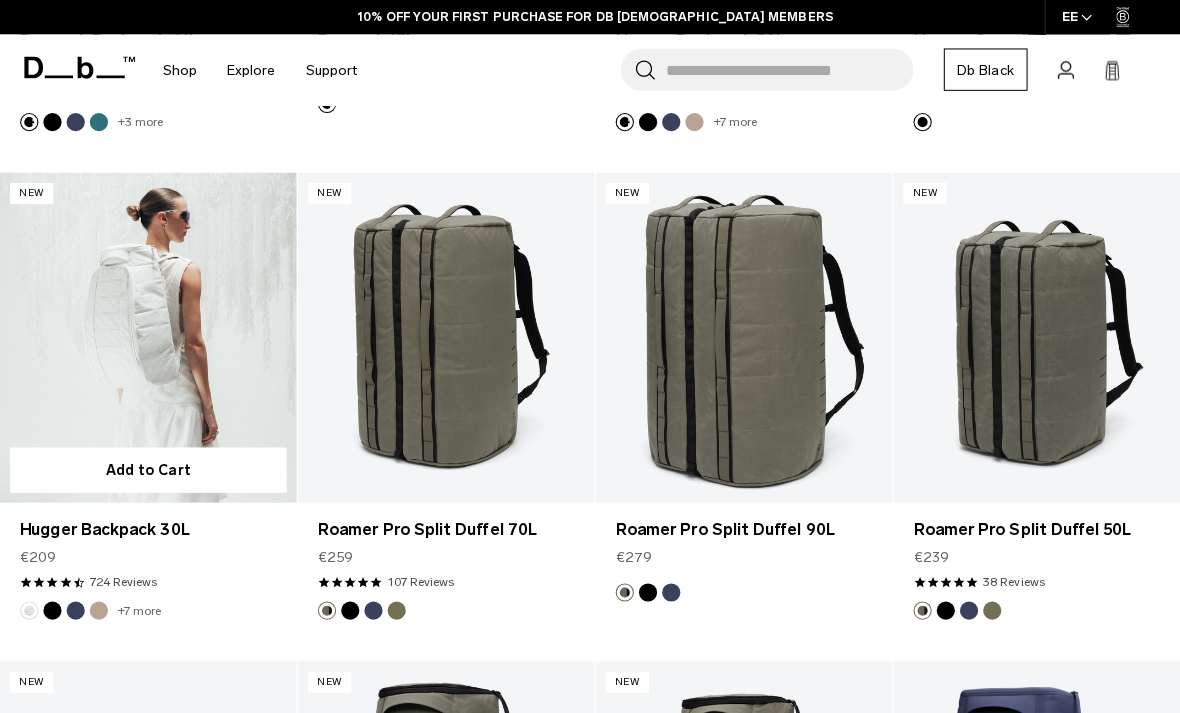click at bounding box center [147, 334] 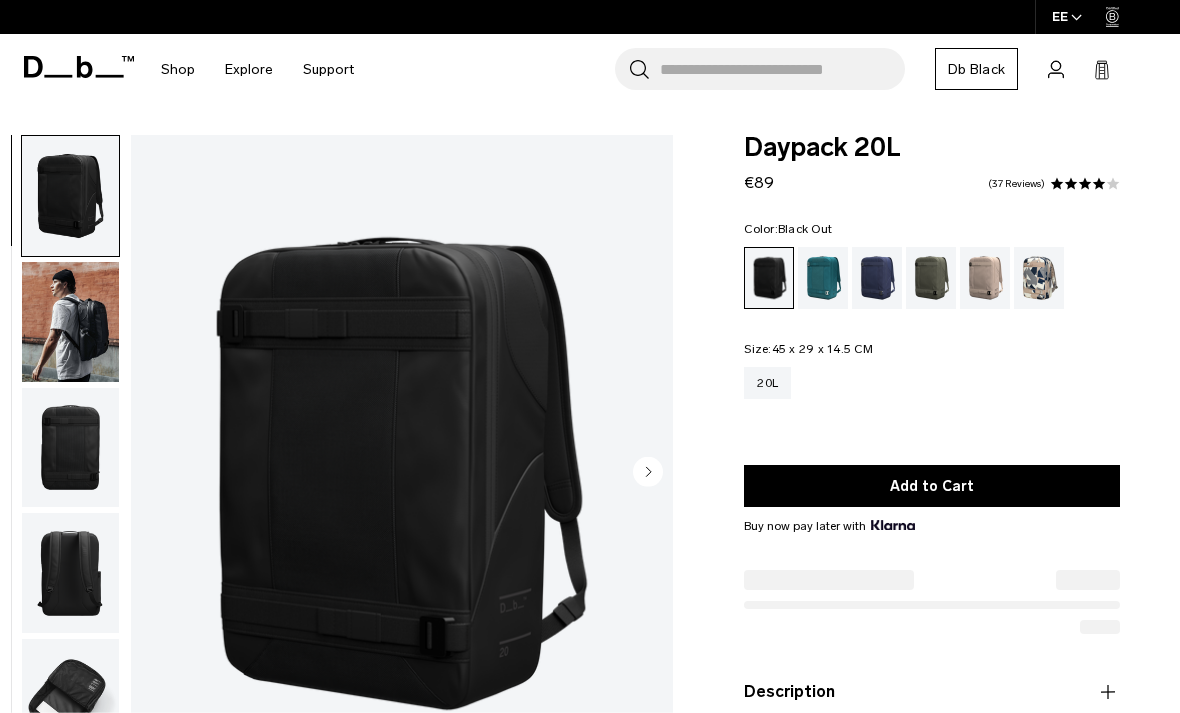 scroll, scrollTop: 0, scrollLeft: 0, axis: both 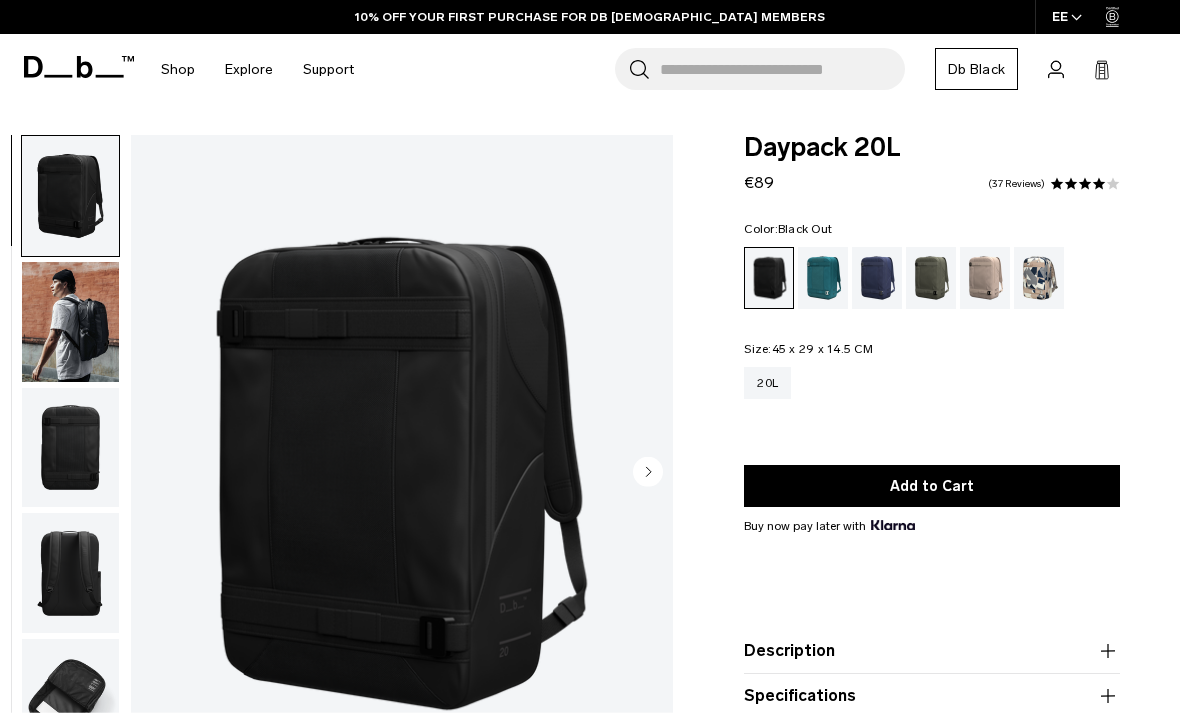 click at bounding box center (70, 573) 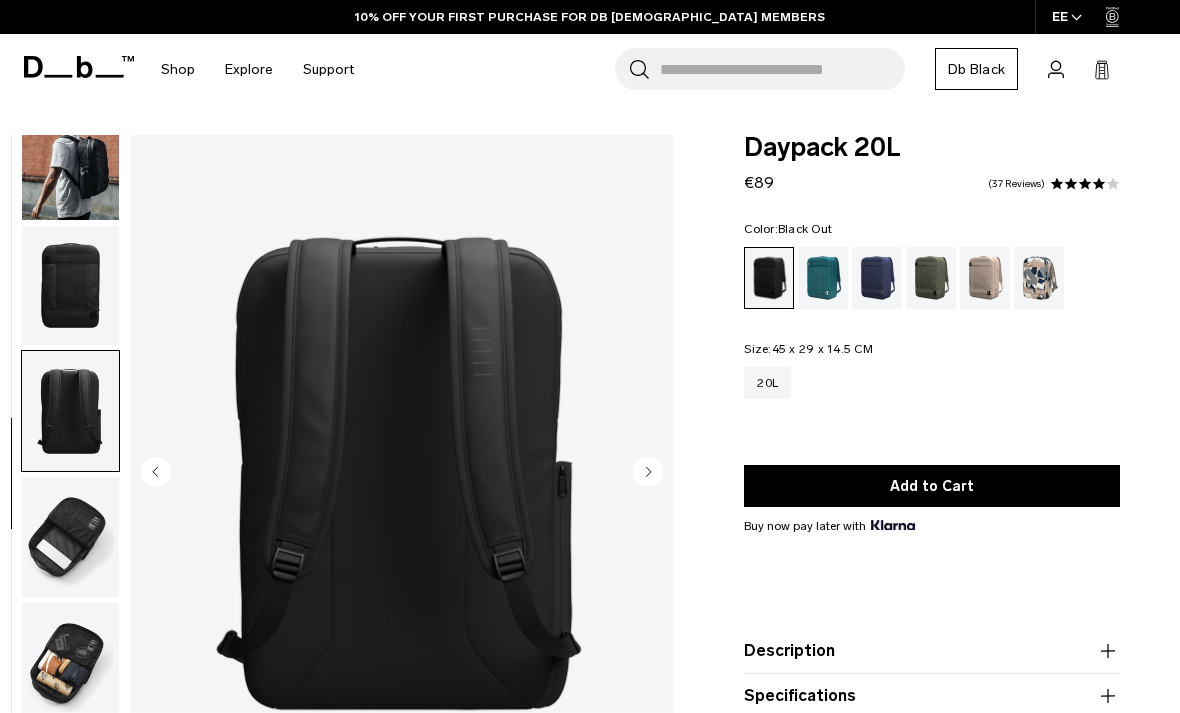 scroll, scrollTop: 206, scrollLeft: 0, axis: vertical 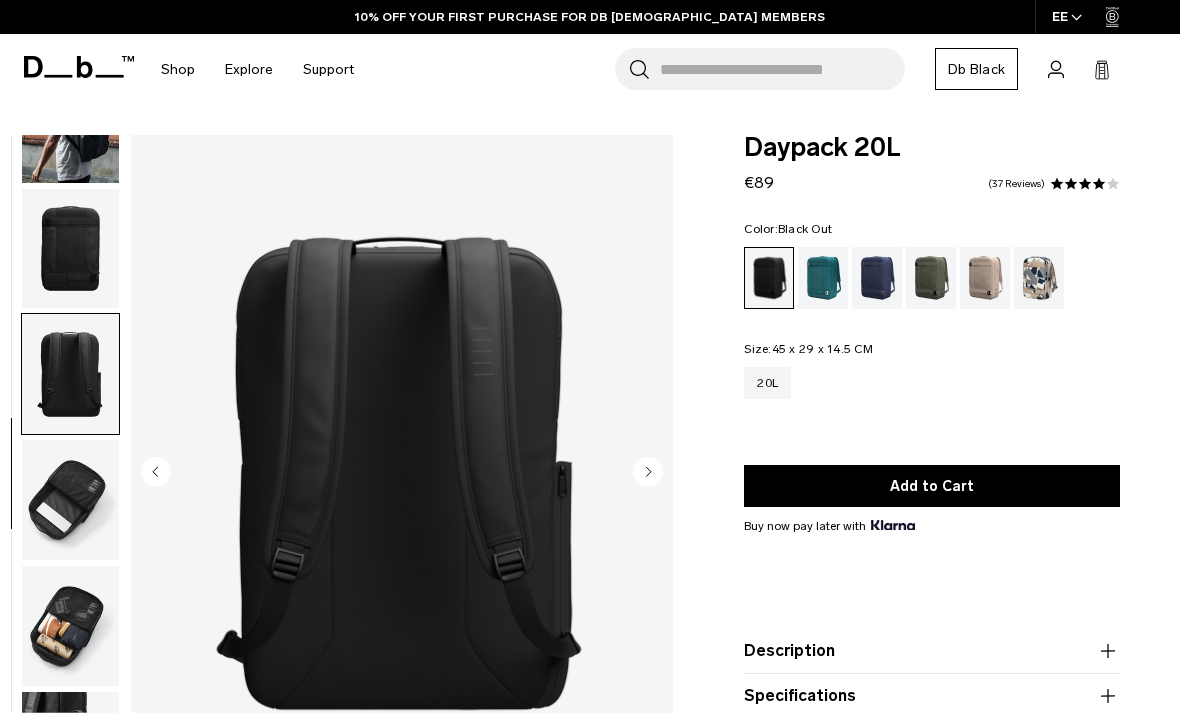 click at bounding box center [70, 626] 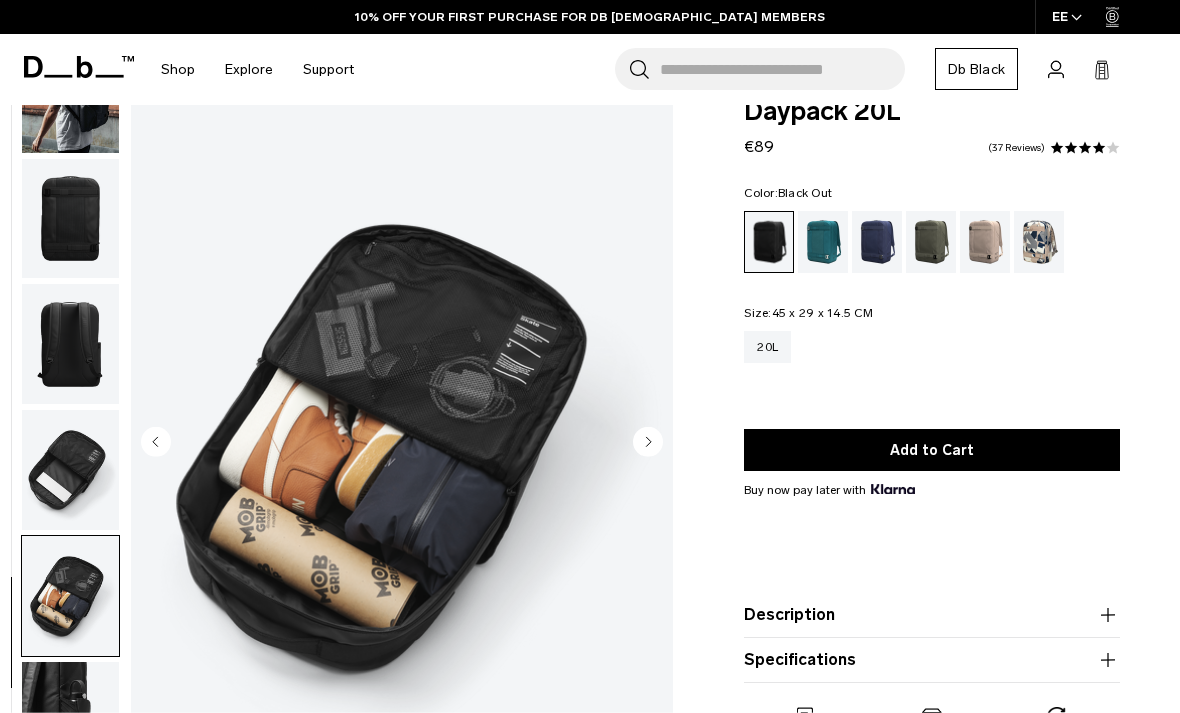 scroll, scrollTop: 99, scrollLeft: 0, axis: vertical 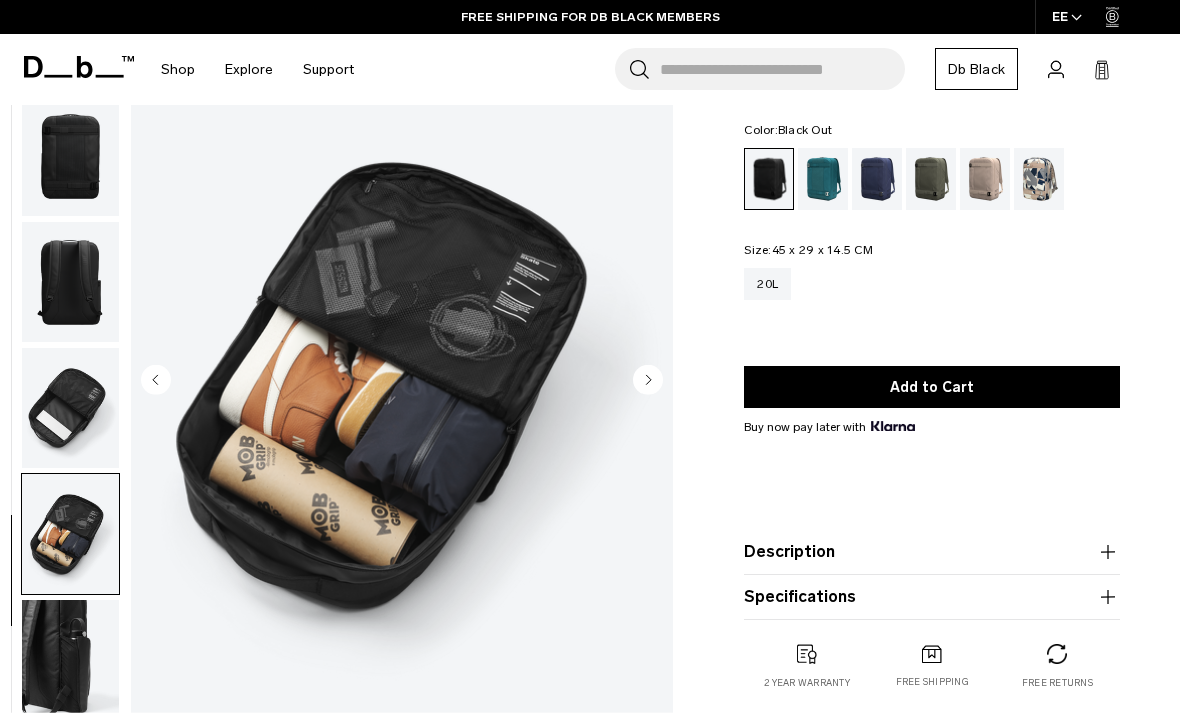 click at bounding box center (70, 660) 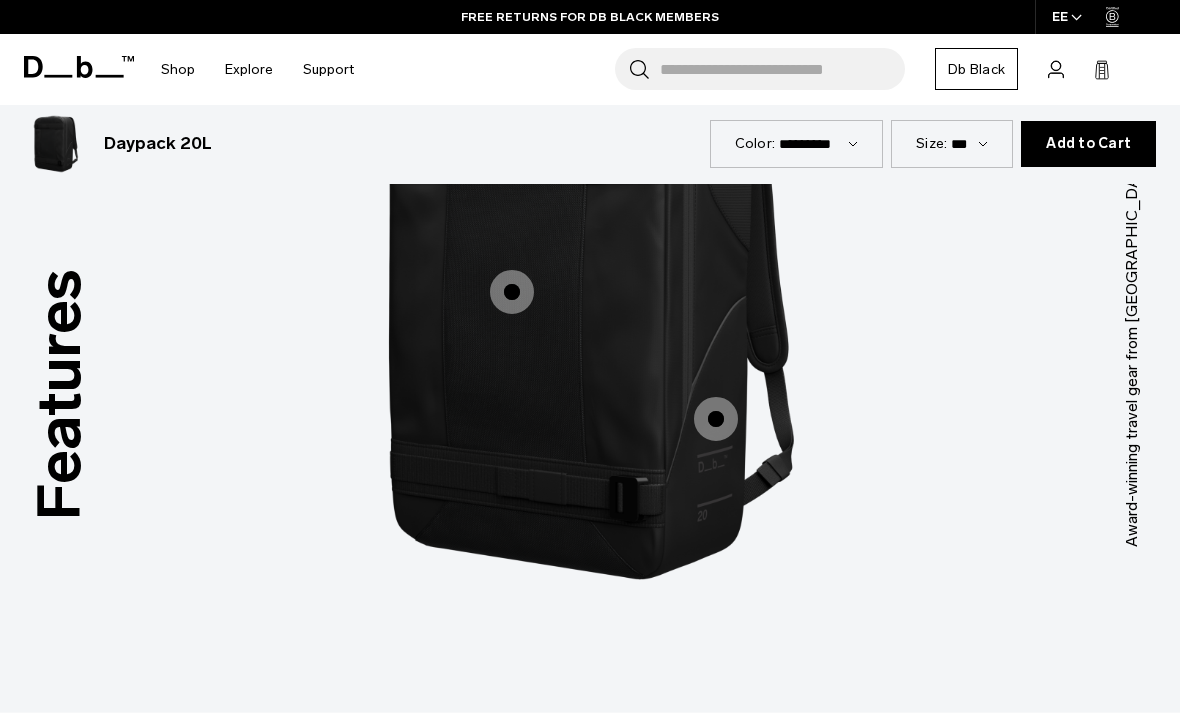 scroll, scrollTop: 2425, scrollLeft: 0, axis: vertical 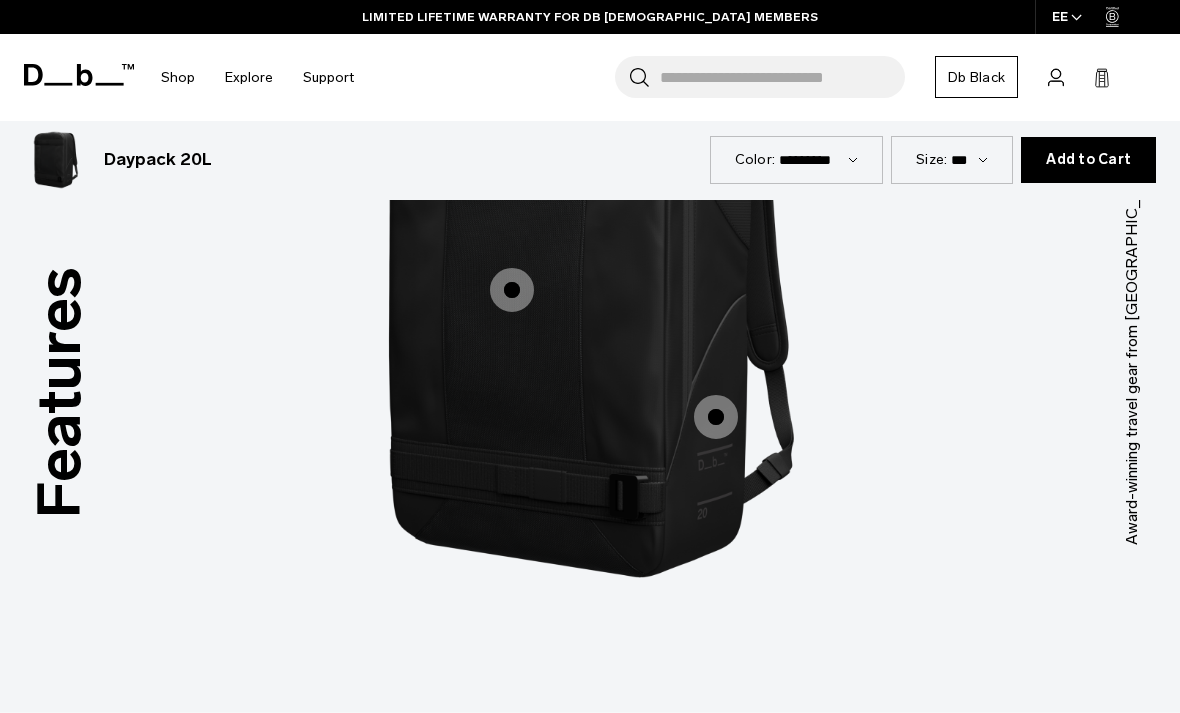 click on "Back" at bounding box center (593, 736) 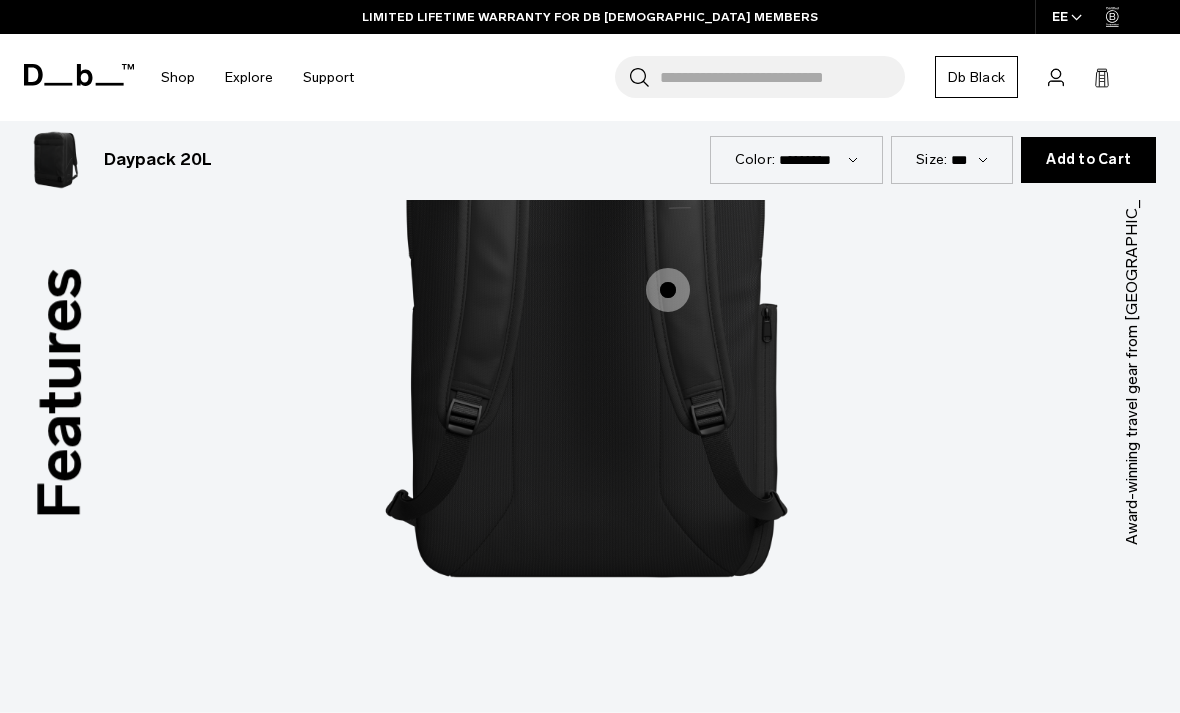 click on "Inside" at bounding box center (660, 736) 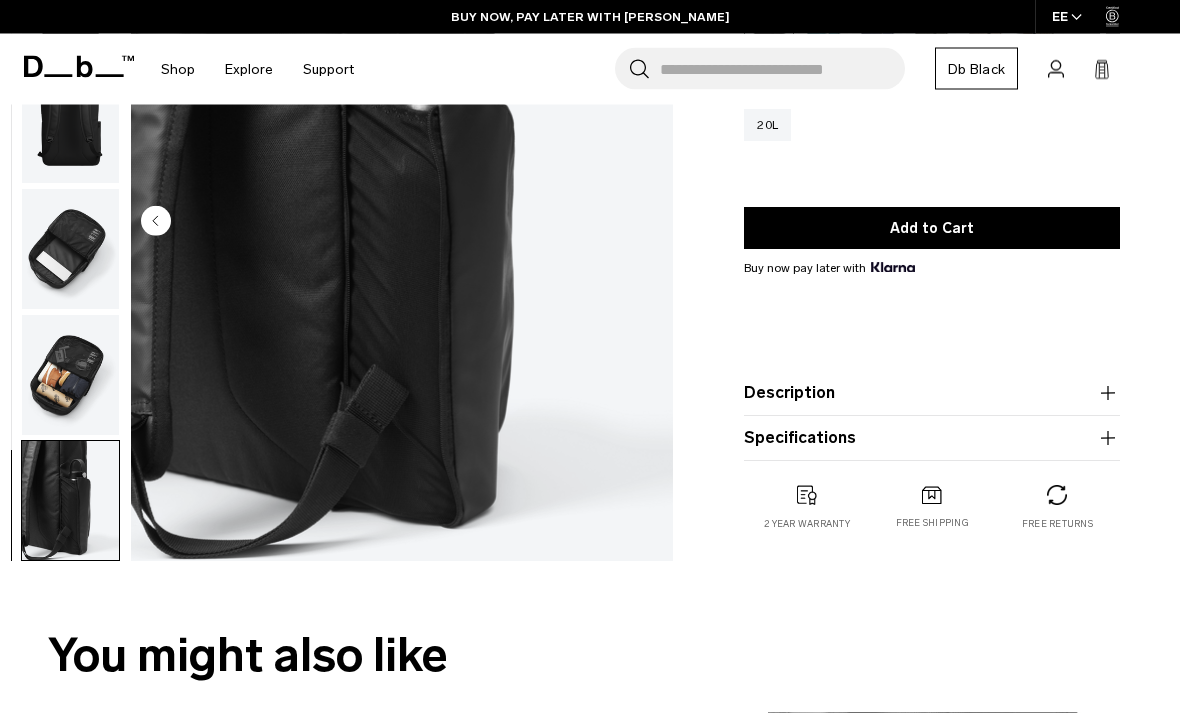 scroll, scrollTop: 0, scrollLeft: 0, axis: both 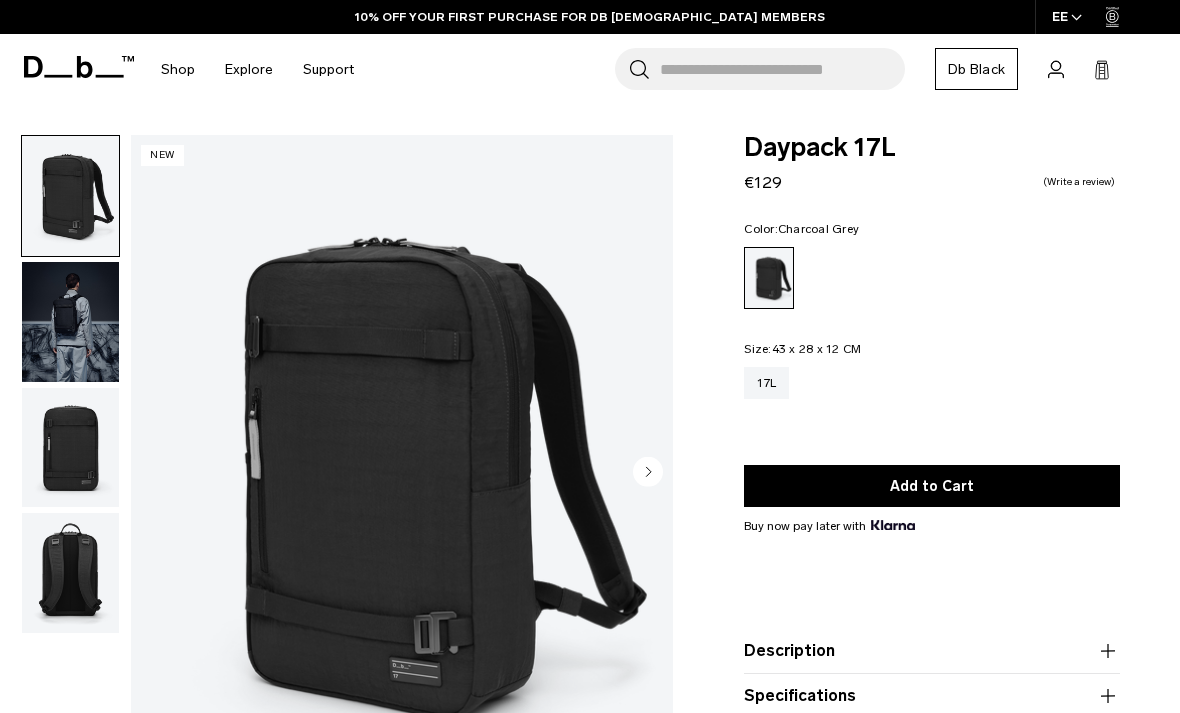 click at bounding box center [70, 573] 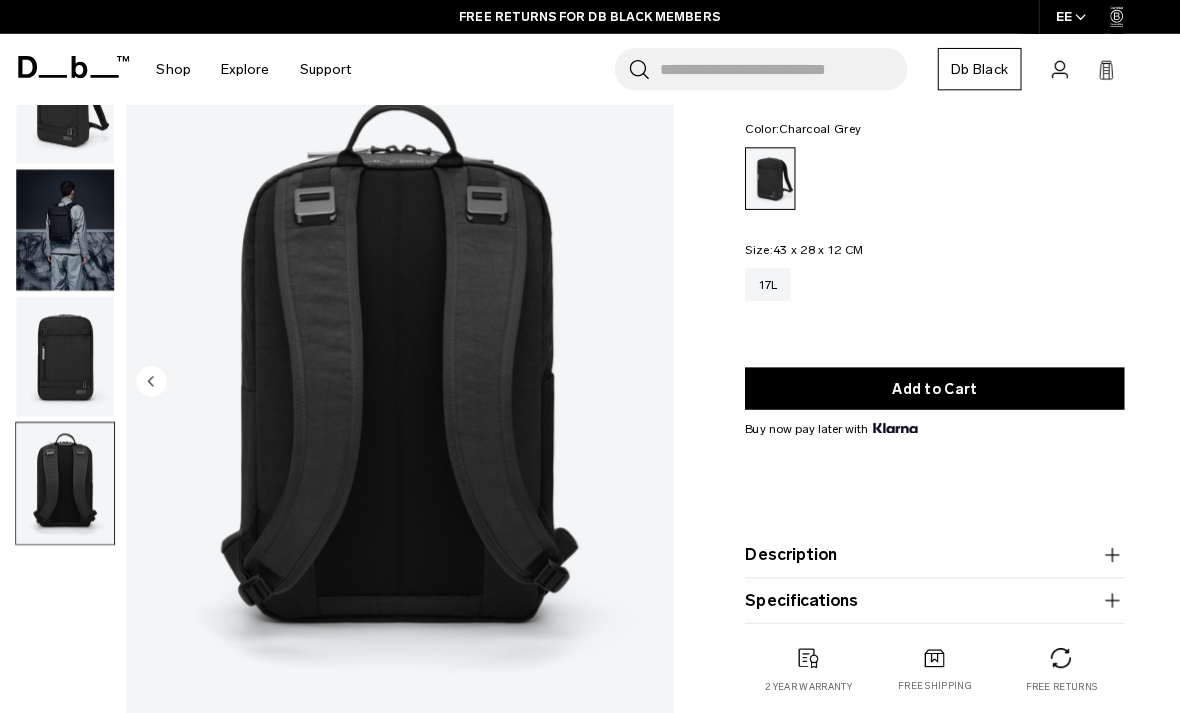 scroll, scrollTop: 94, scrollLeft: 0, axis: vertical 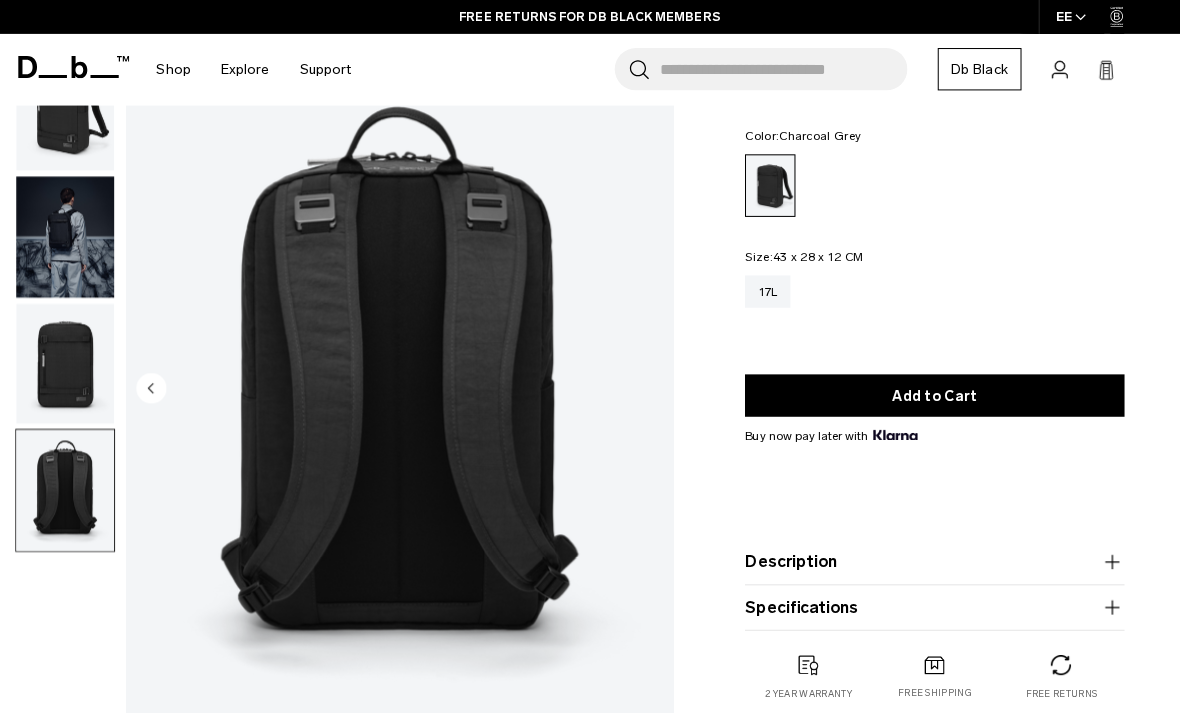 click at bounding box center [70, 360] 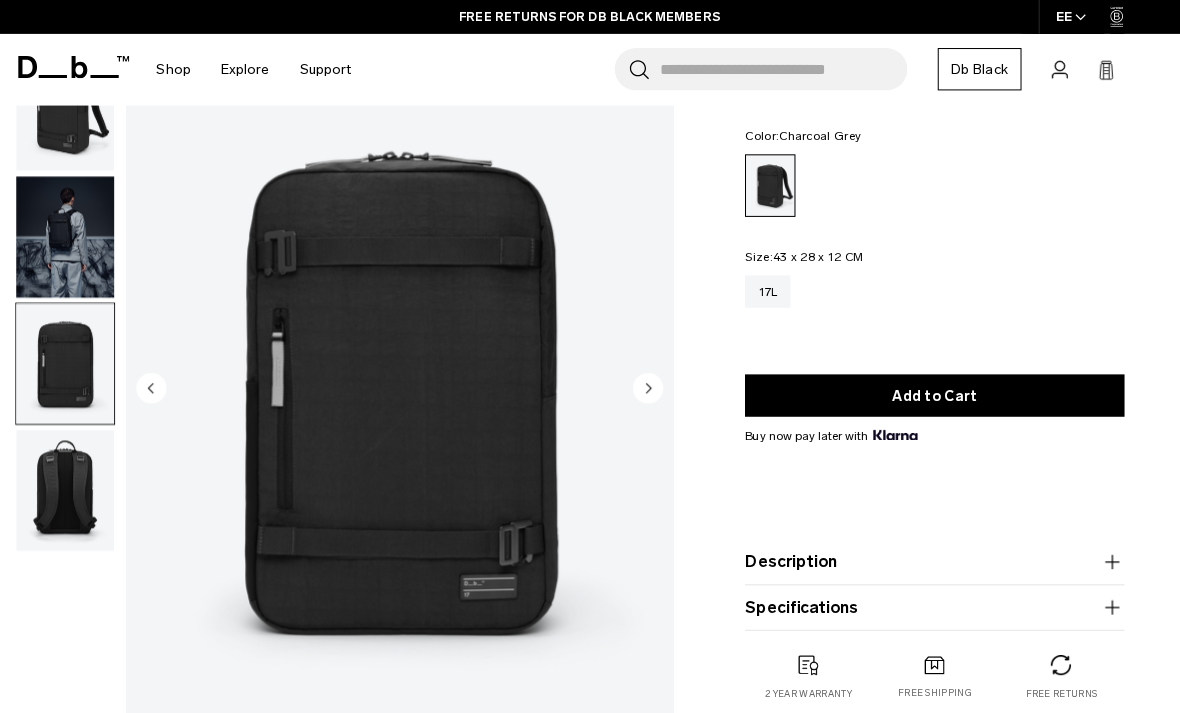 click at bounding box center [70, 486] 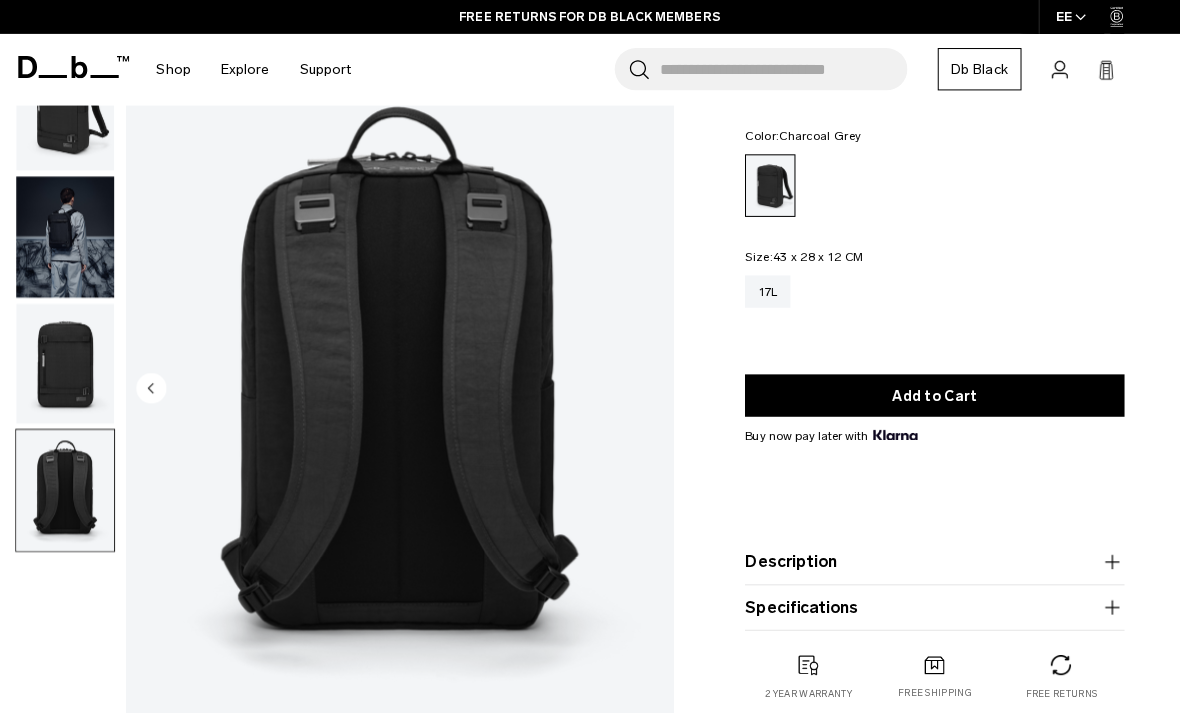 click at bounding box center (70, 235) 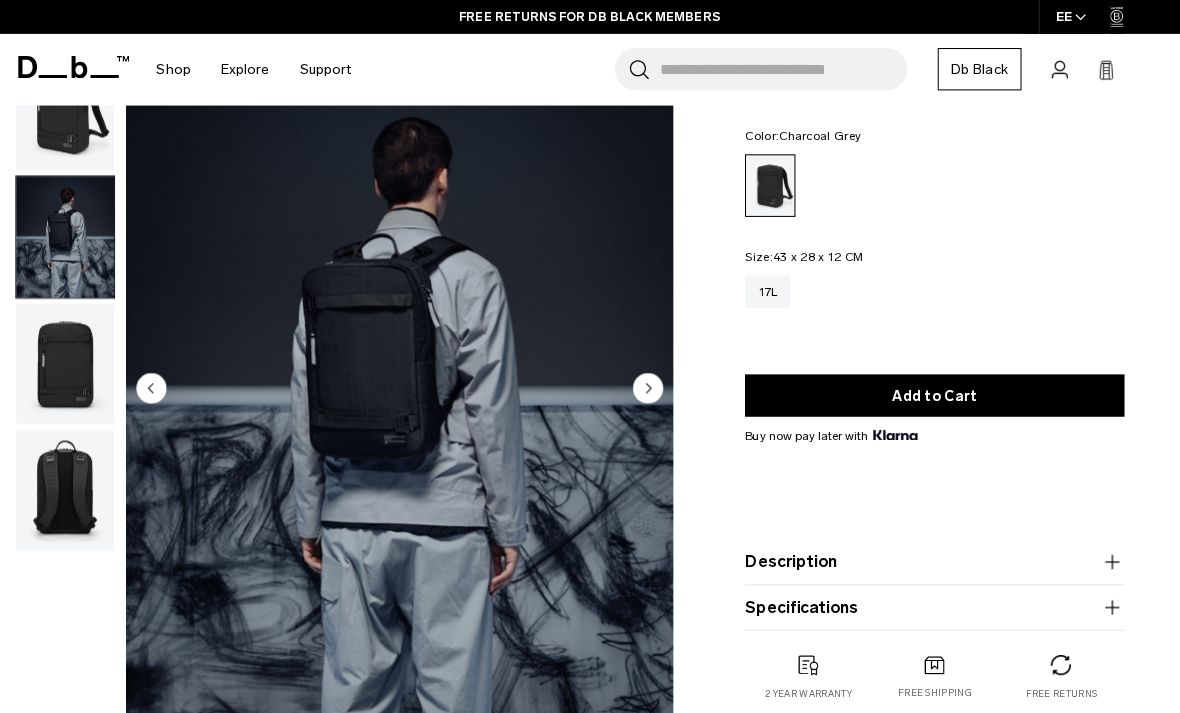 click at bounding box center [70, 360] 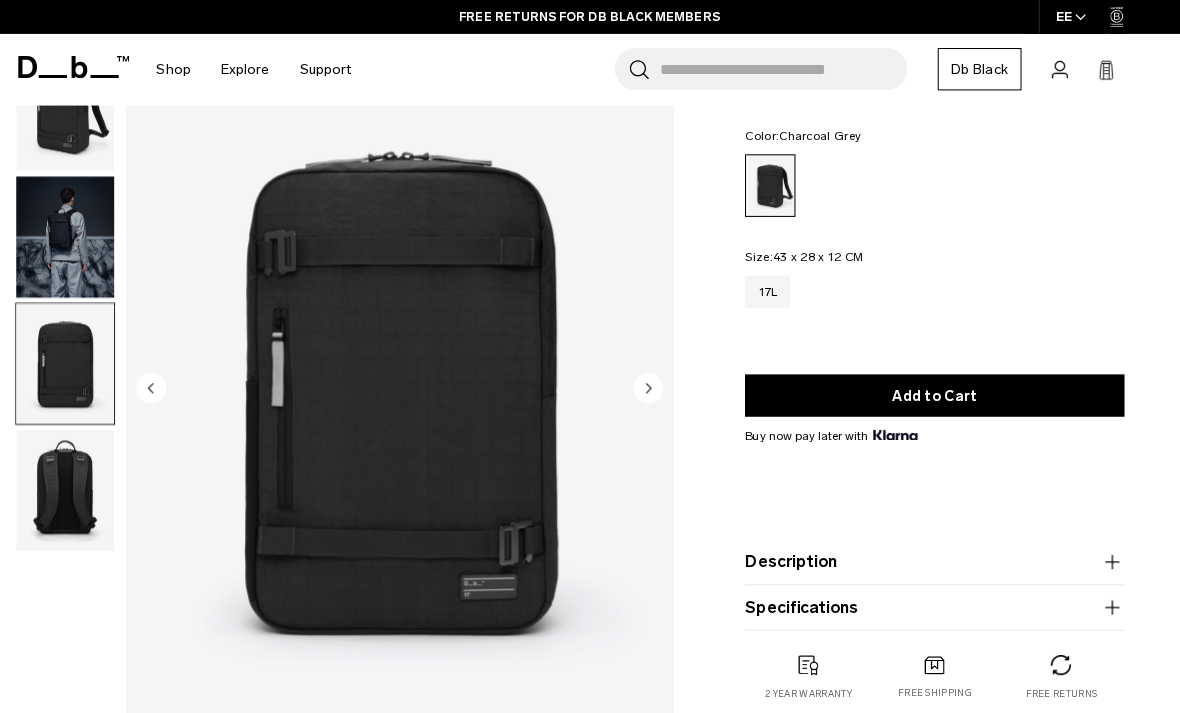 click at bounding box center [70, 486] 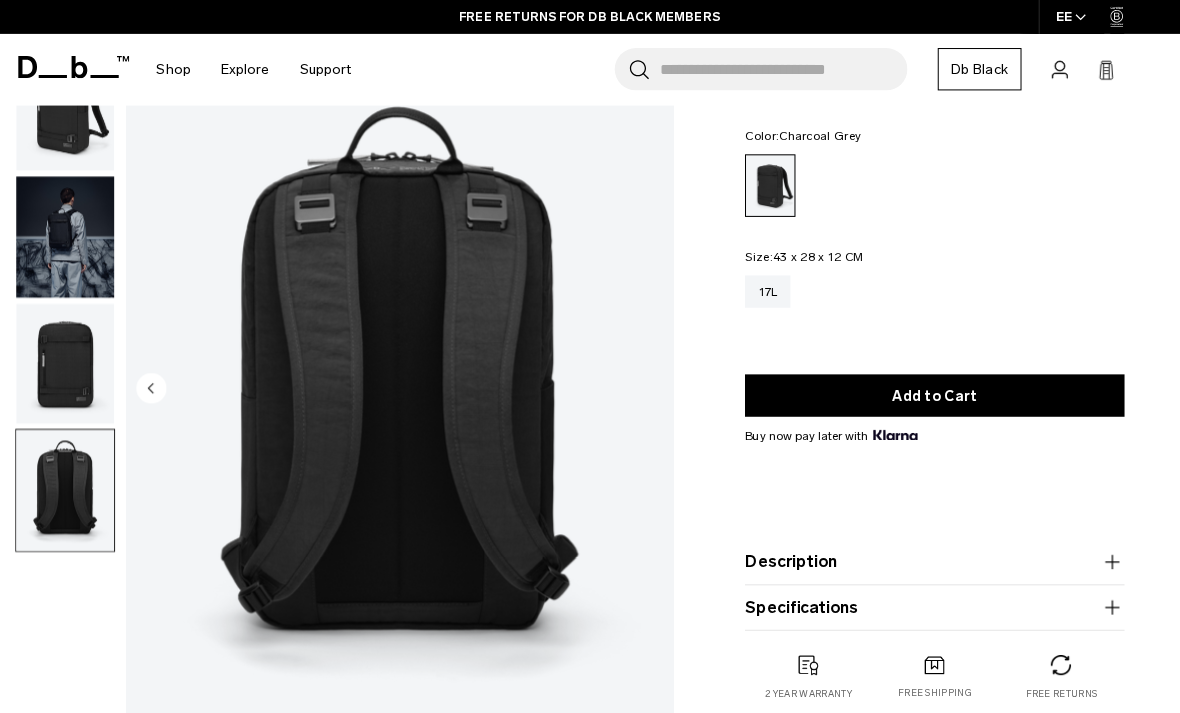 scroll, scrollTop: 0, scrollLeft: 0, axis: both 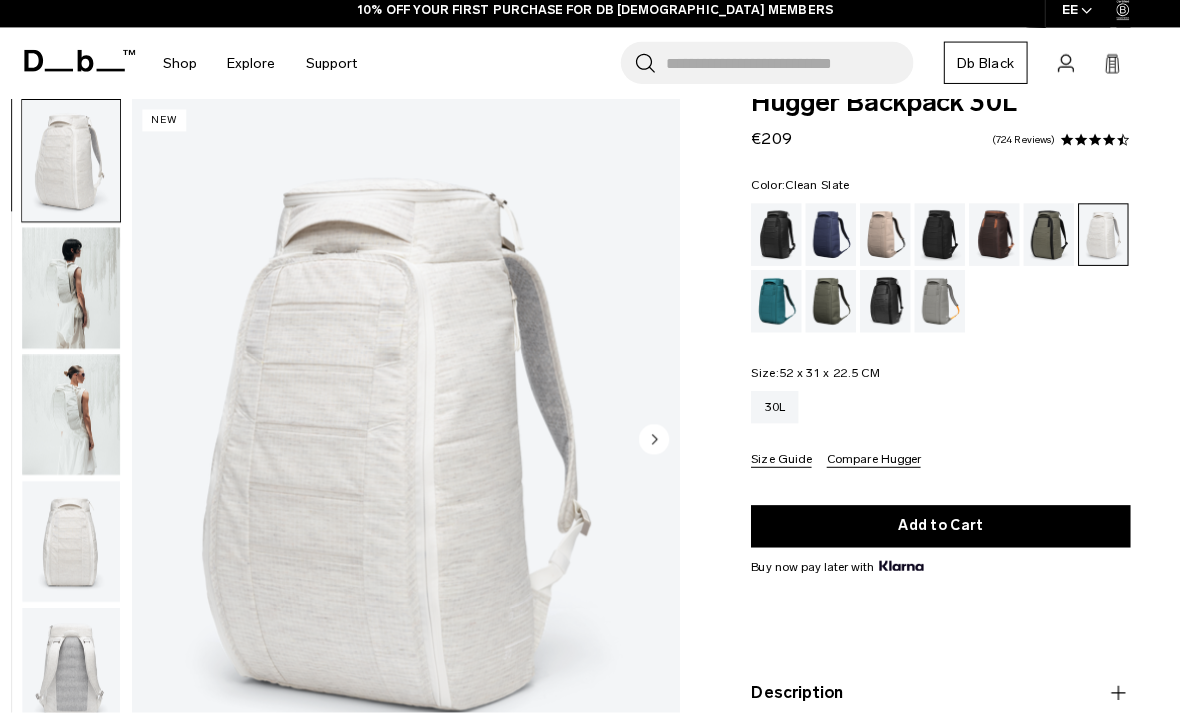 click at bounding box center [402, 443] 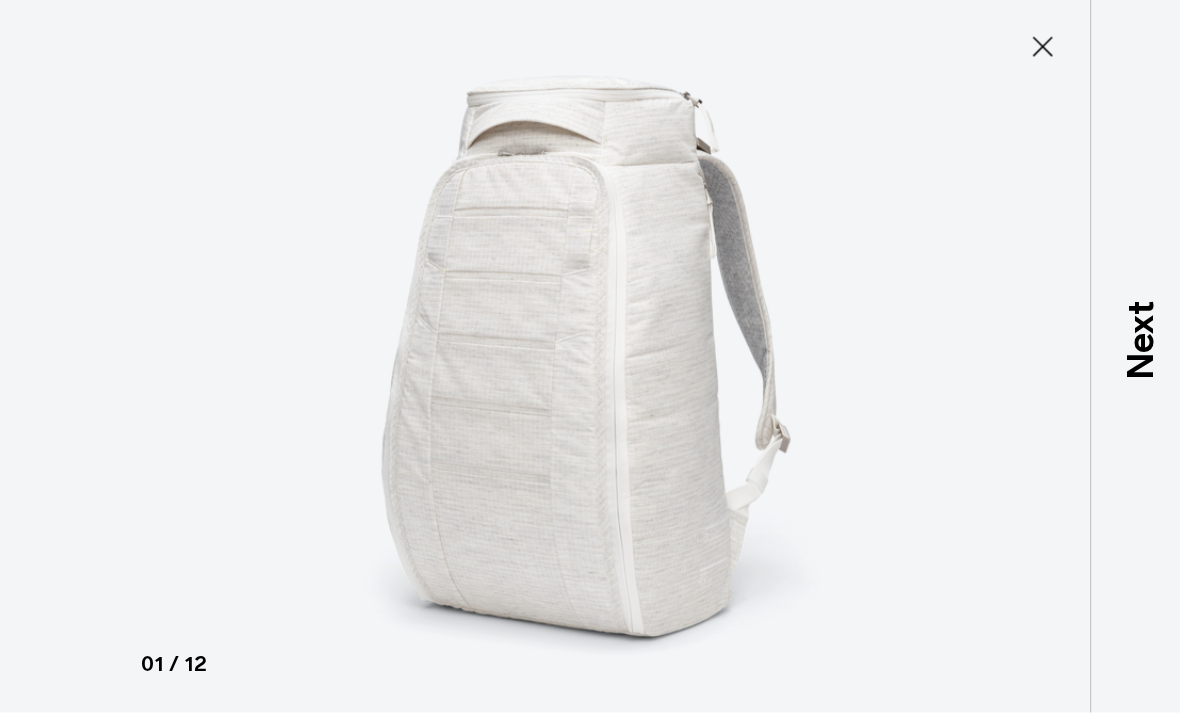 scroll, scrollTop: 0, scrollLeft: 0, axis: both 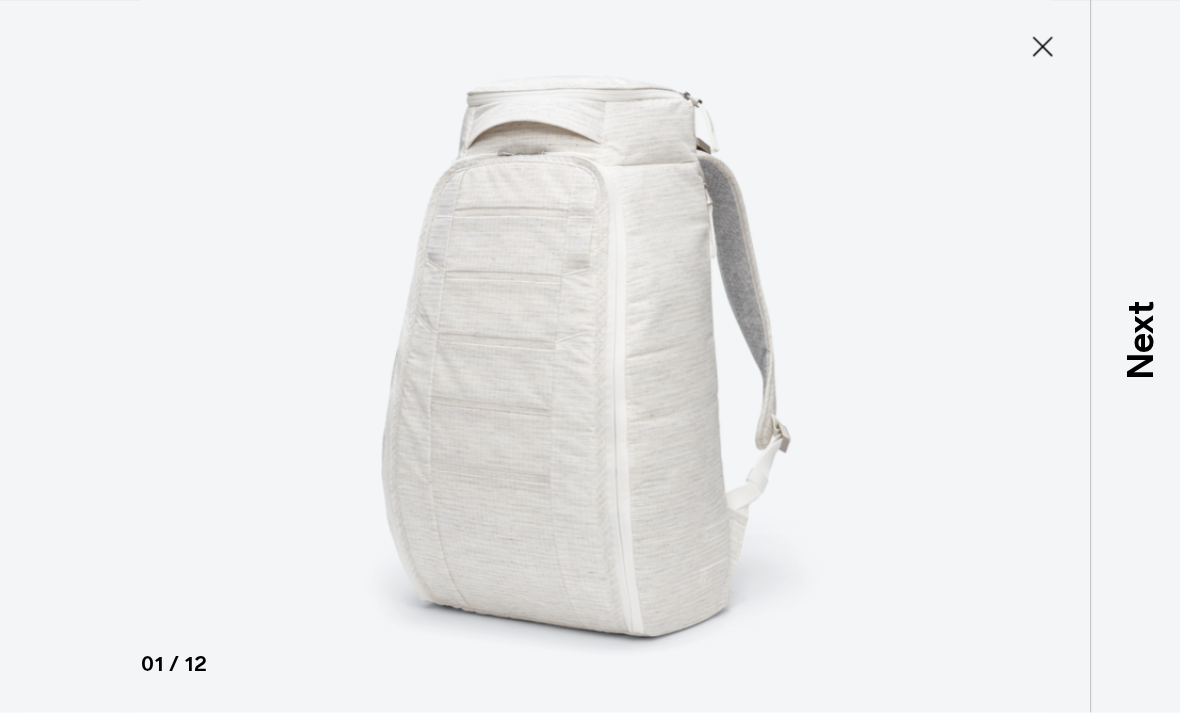 click on "Close" at bounding box center [1033, 53] 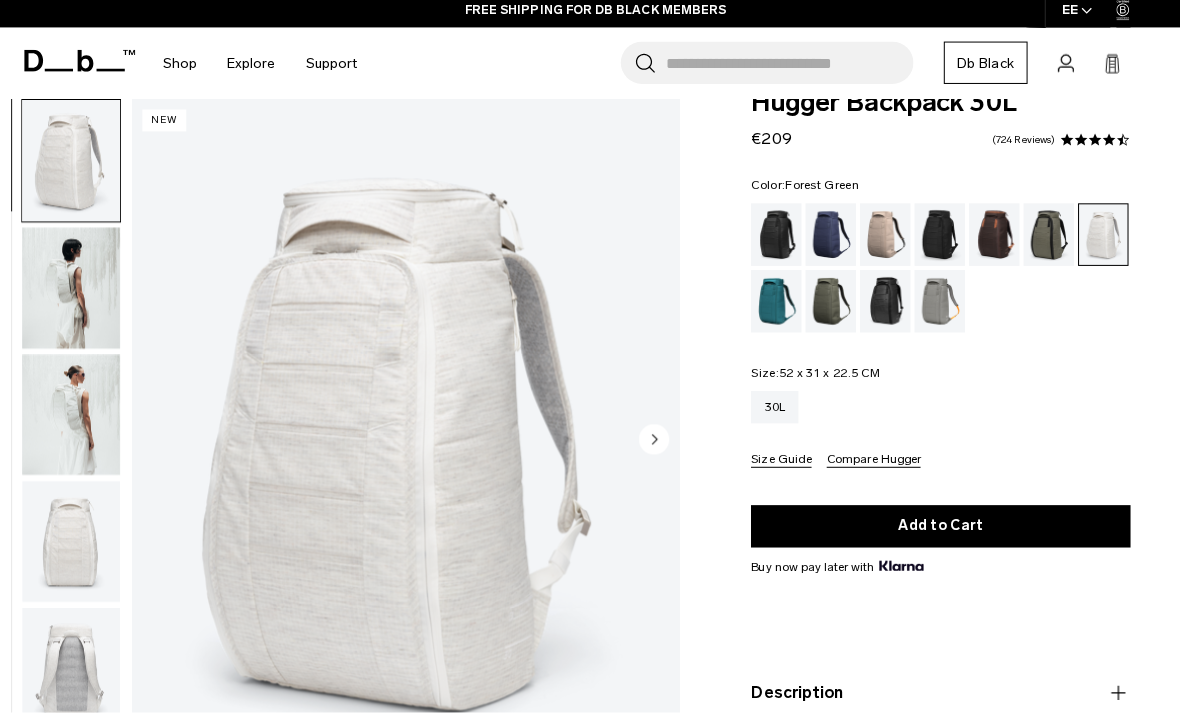 click at bounding box center [1039, 239] 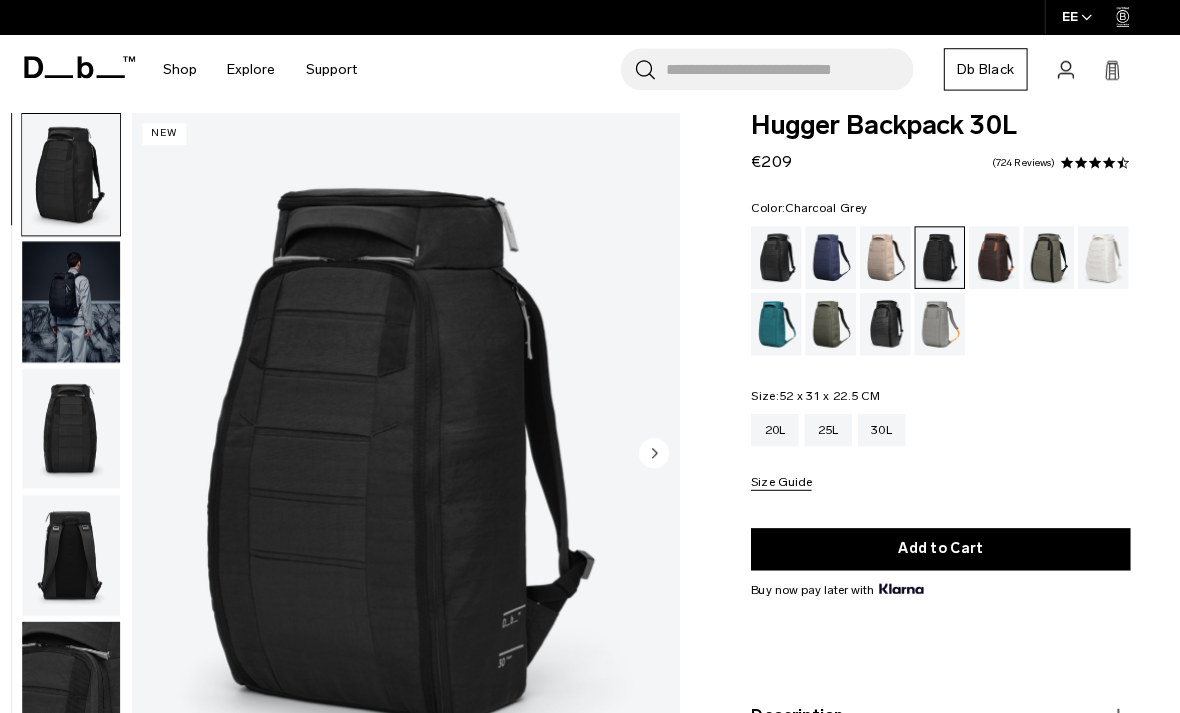 scroll, scrollTop: 0, scrollLeft: 0, axis: both 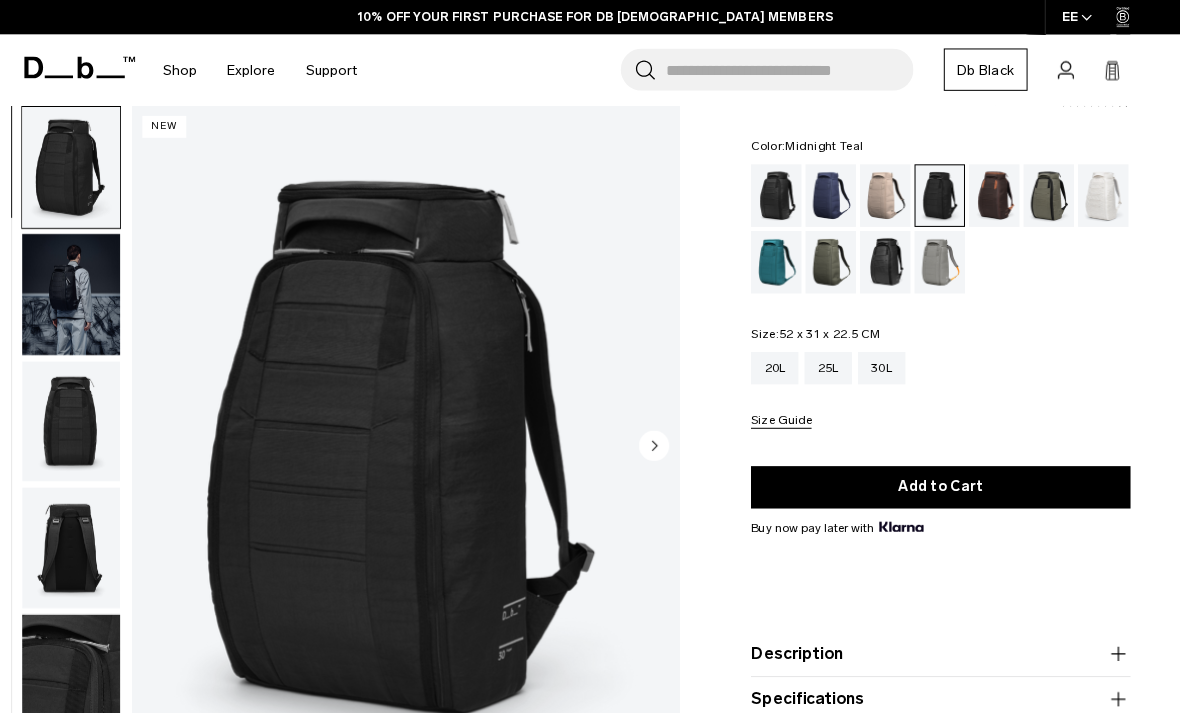 click at bounding box center [769, 260] 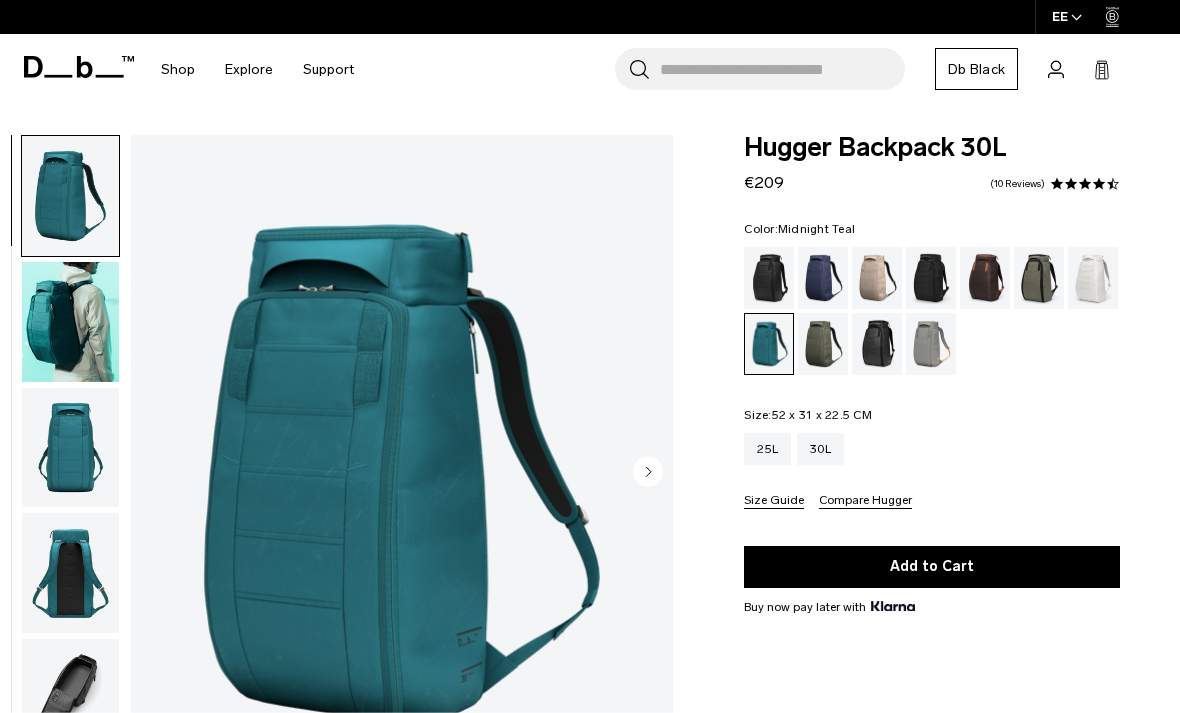 scroll, scrollTop: 0, scrollLeft: 0, axis: both 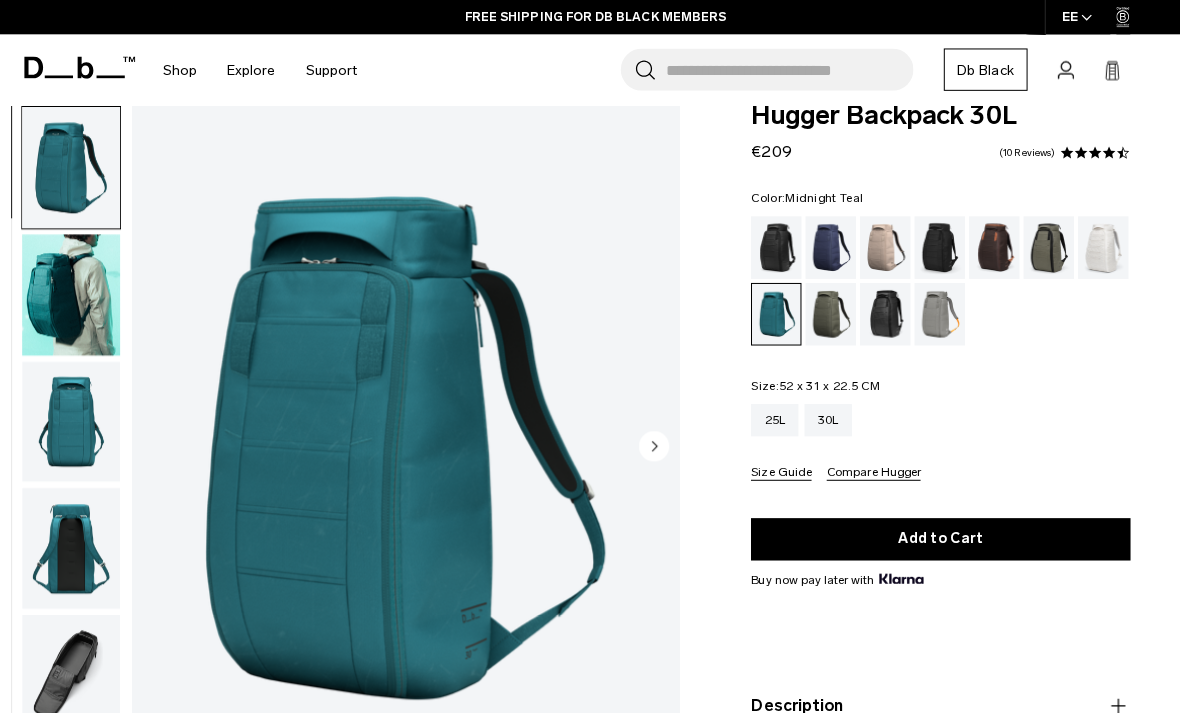 click at bounding box center (931, 245) 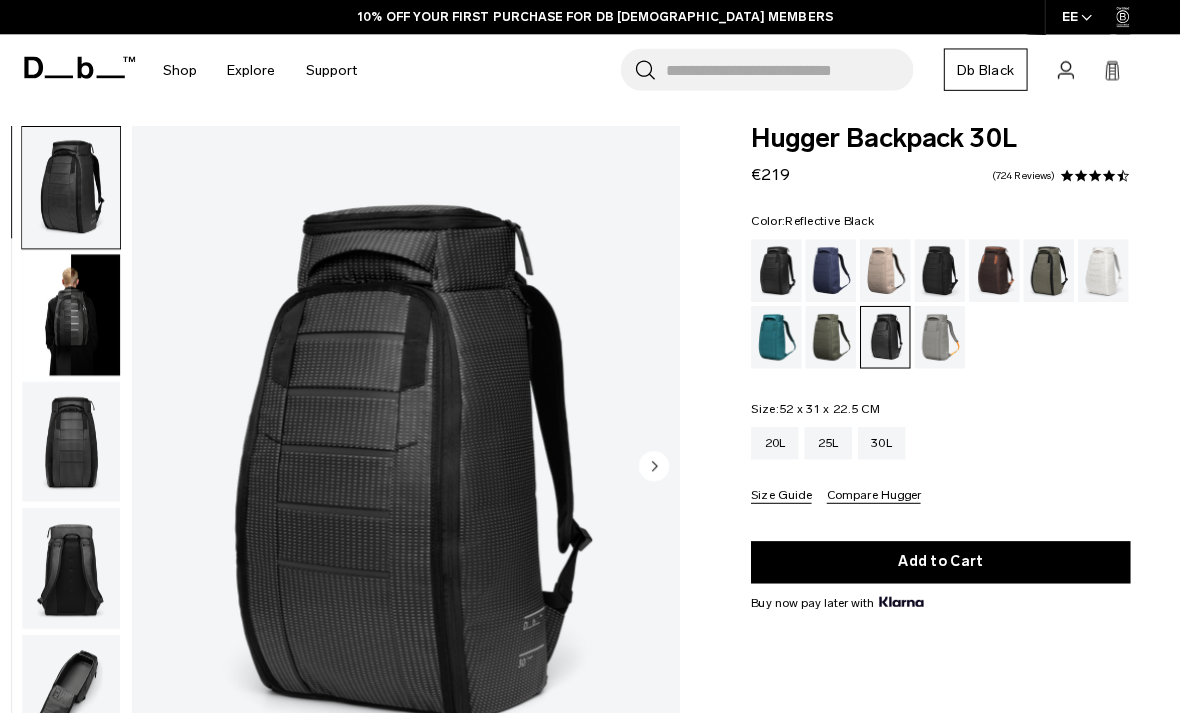 scroll, scrollTop: 100, scrollLeft: 0, axis: vertical 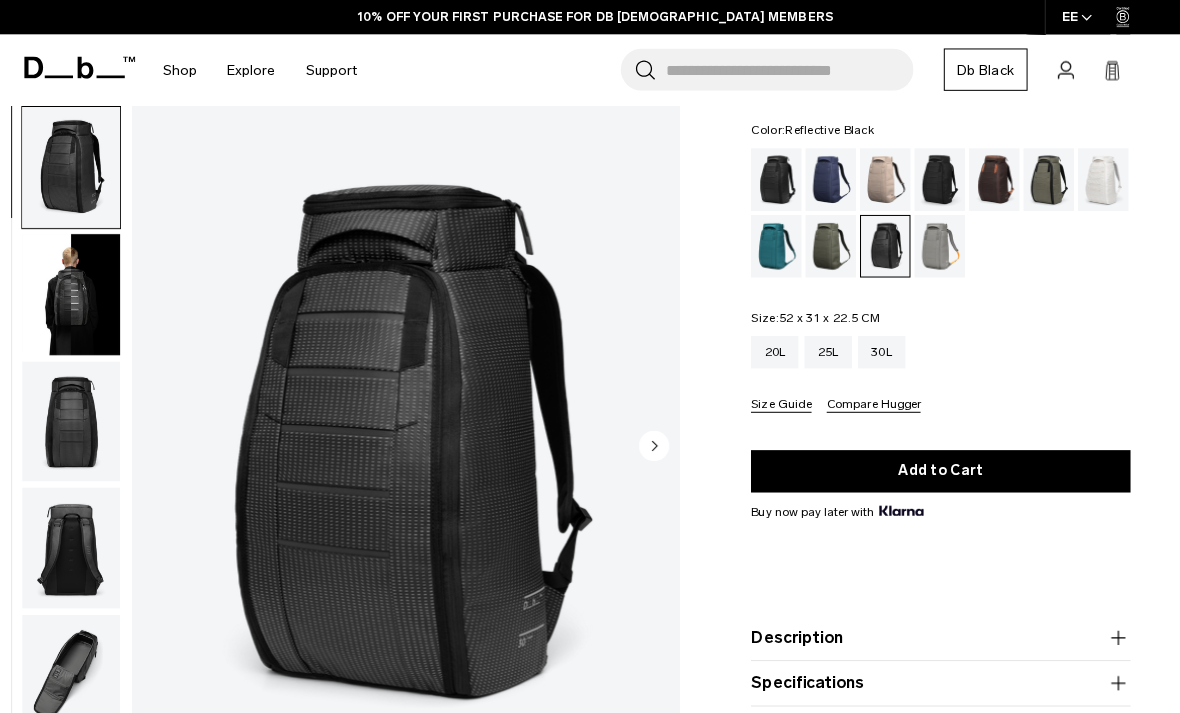 click at bounding box center [402, 443] 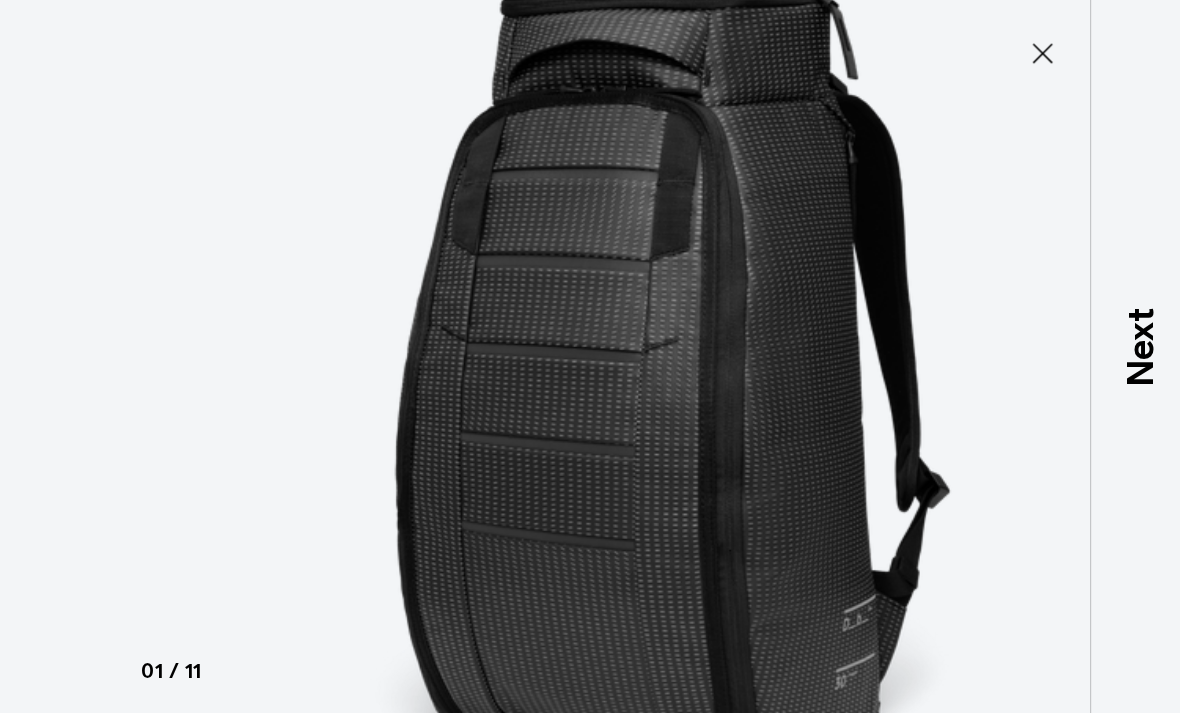 click 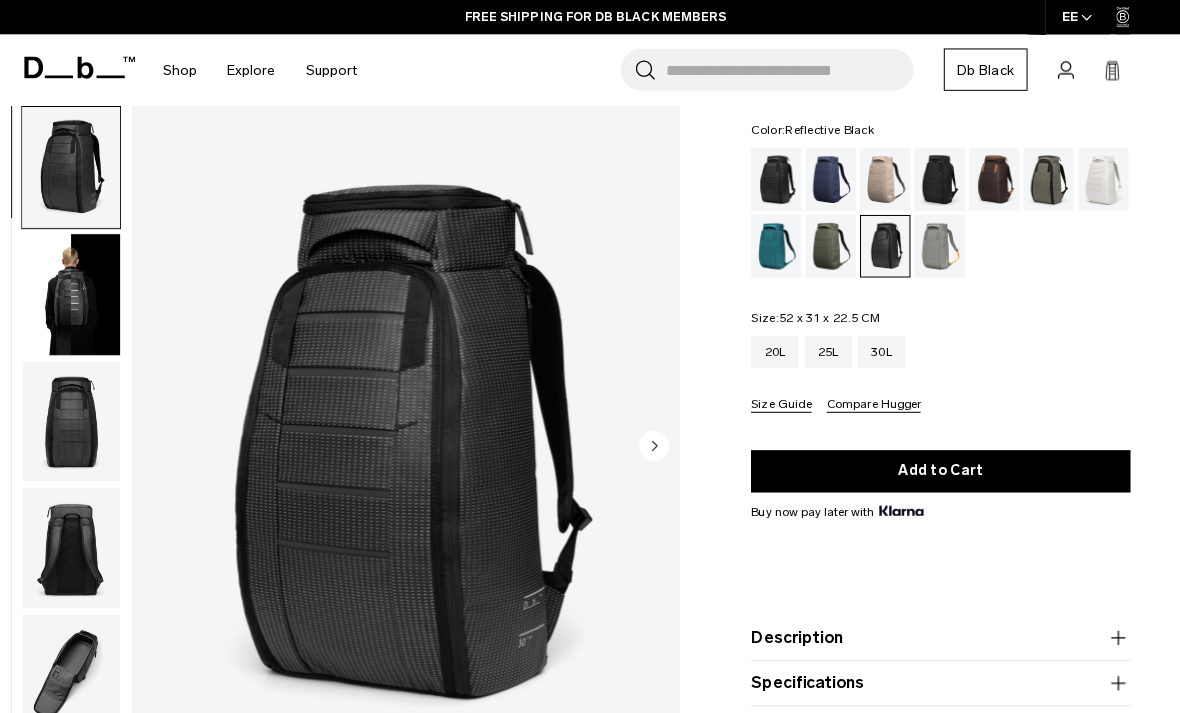 click at bounding box center [70, 292] 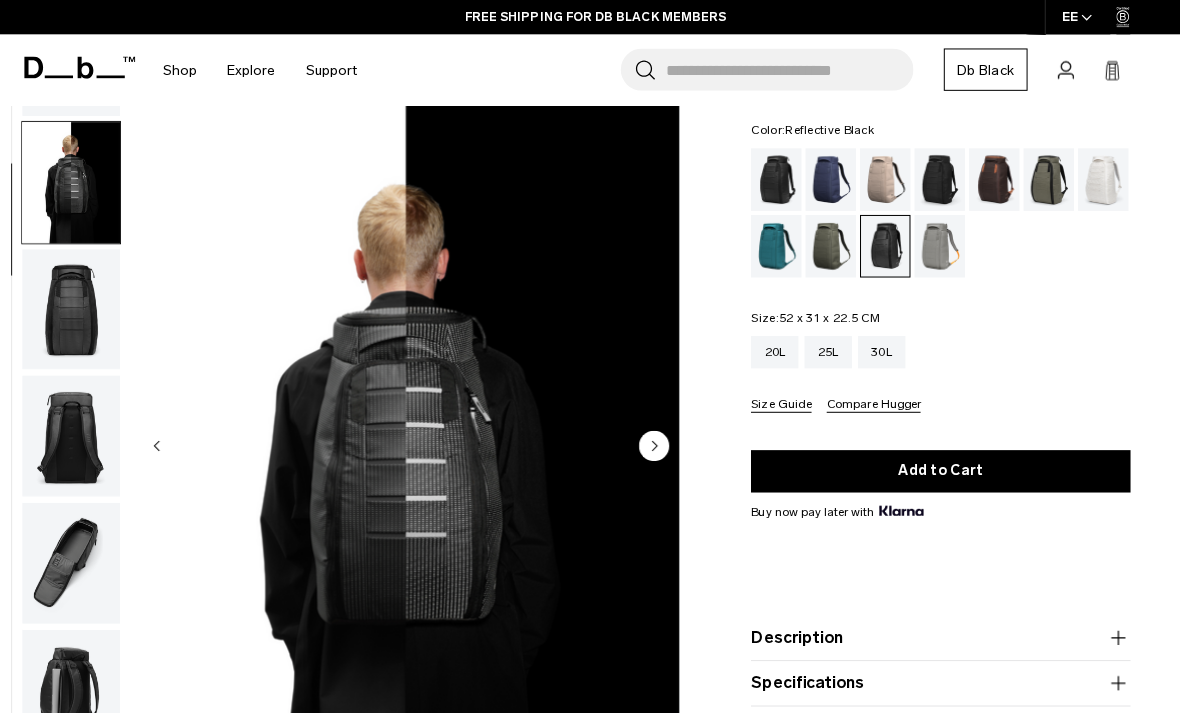 scroll, scrollTop: 127, scrollLeft: 0, axis: vertical 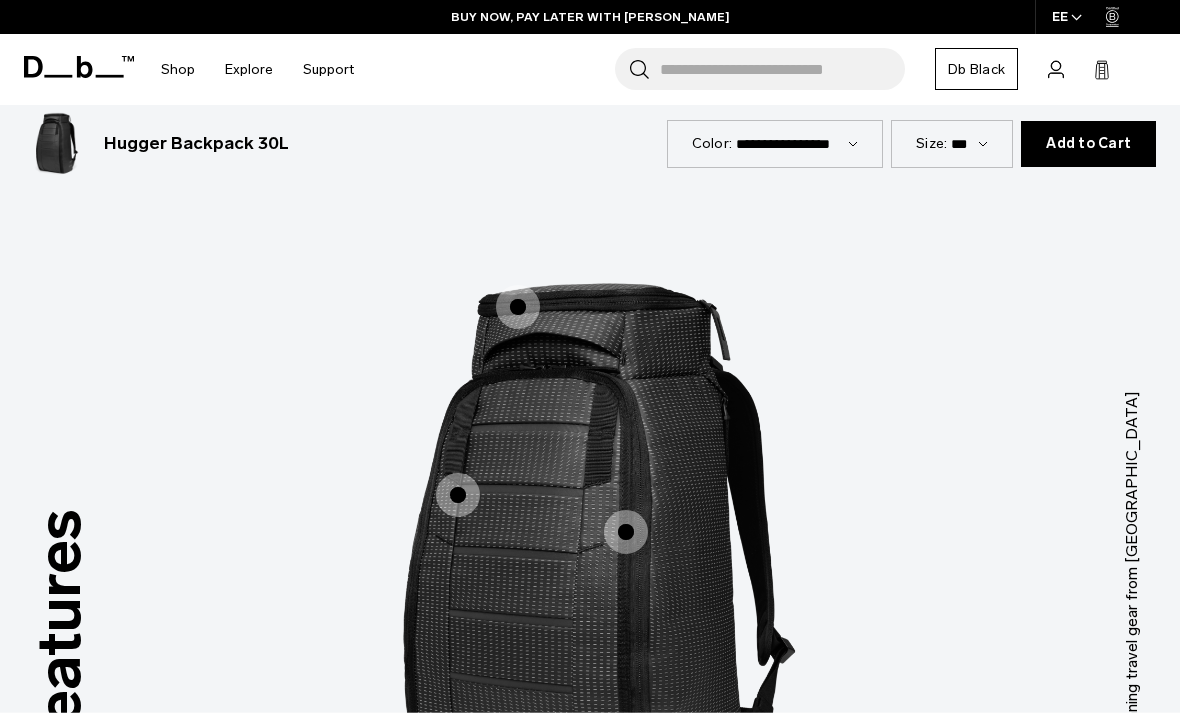click at bounding box center (626, 532) 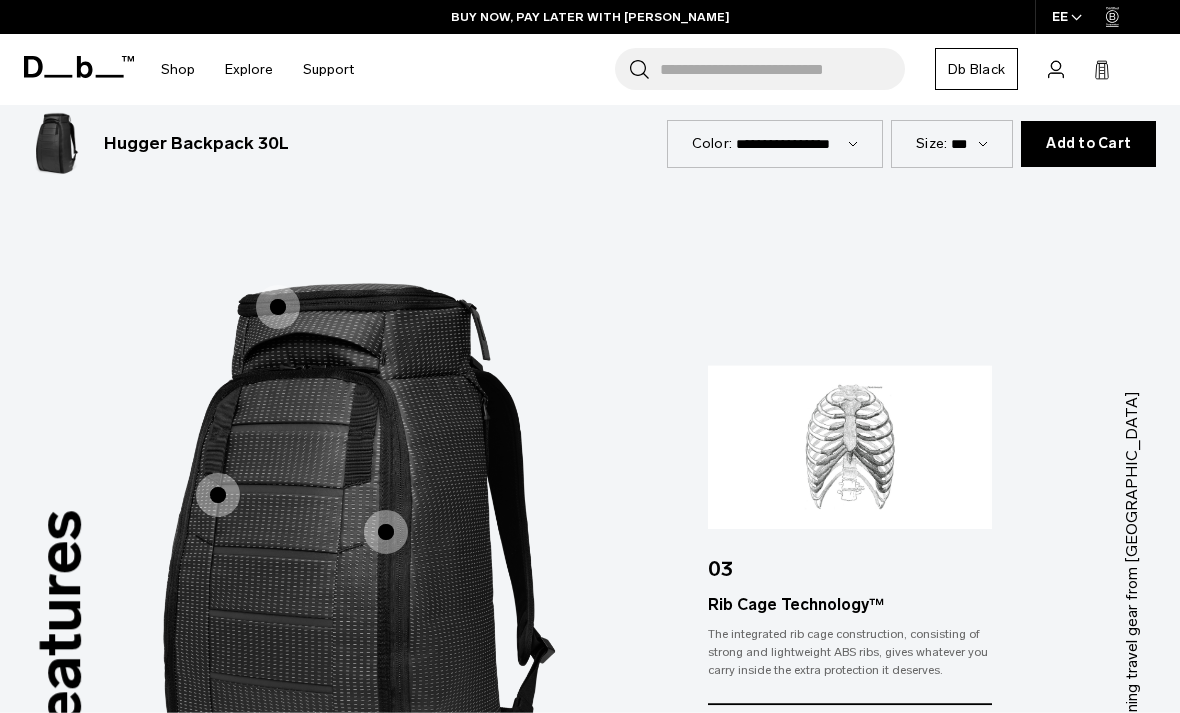 click on "Main Compartment Opens Fully" at bounding box center (192, 469) 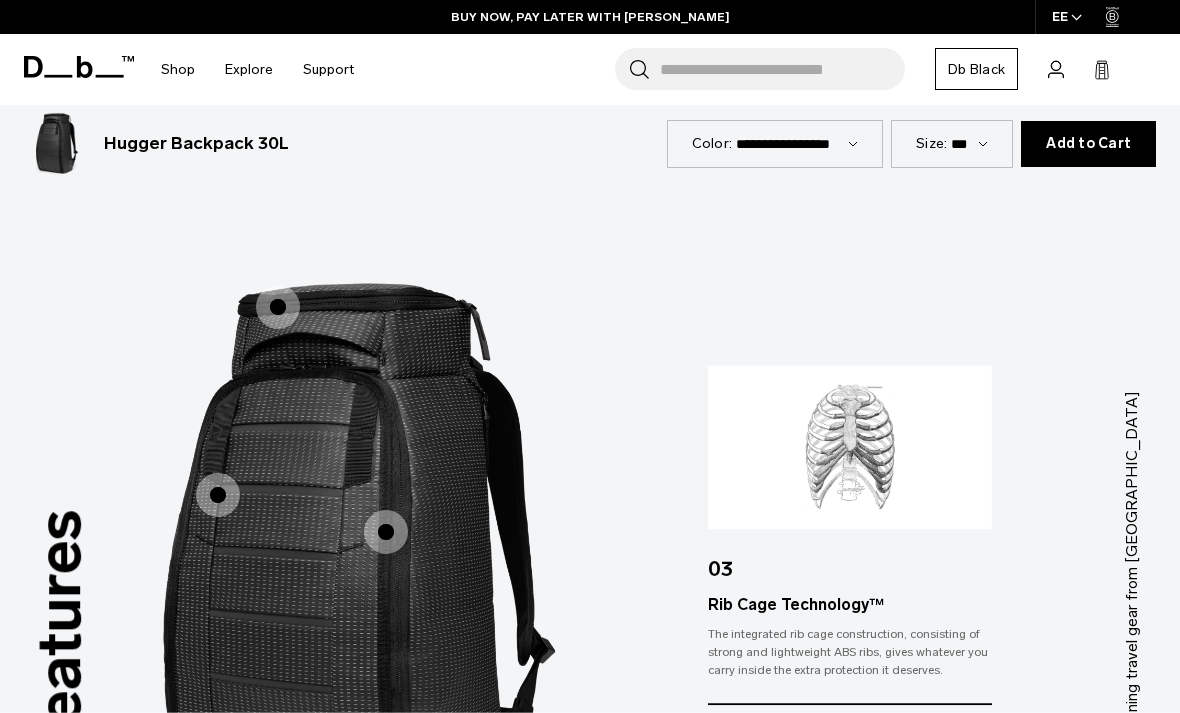 click at bounding box center [218, 495] 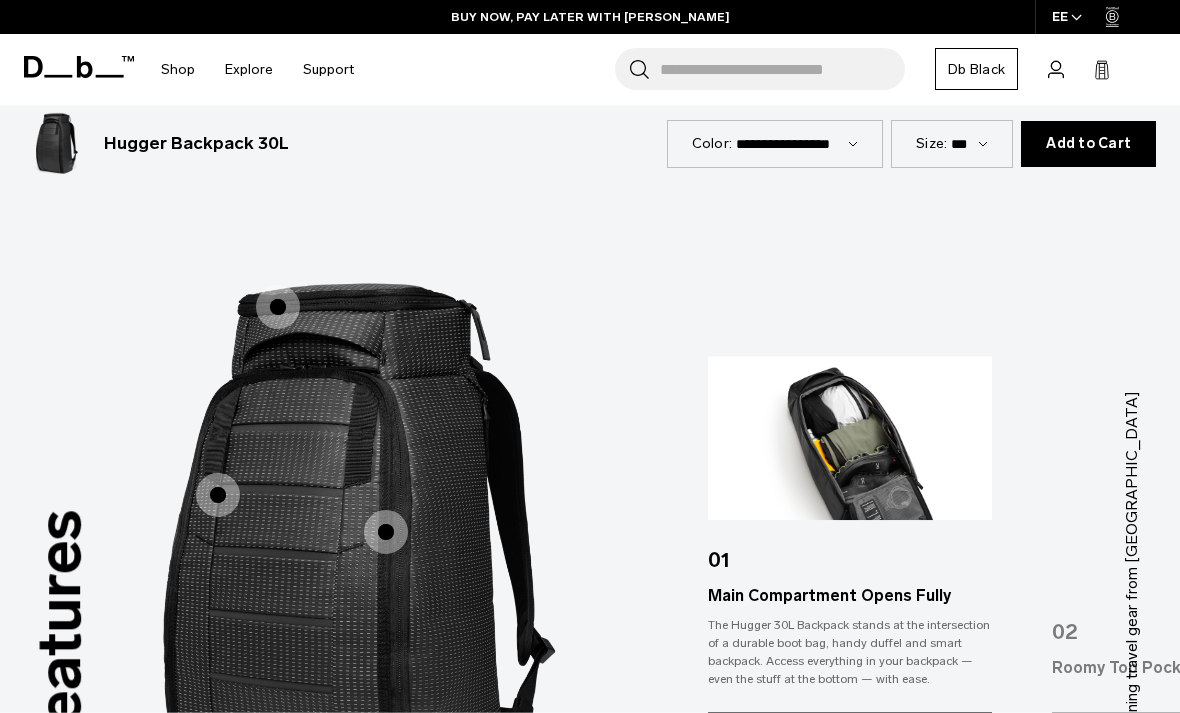 click at bounding box center (278, 307) 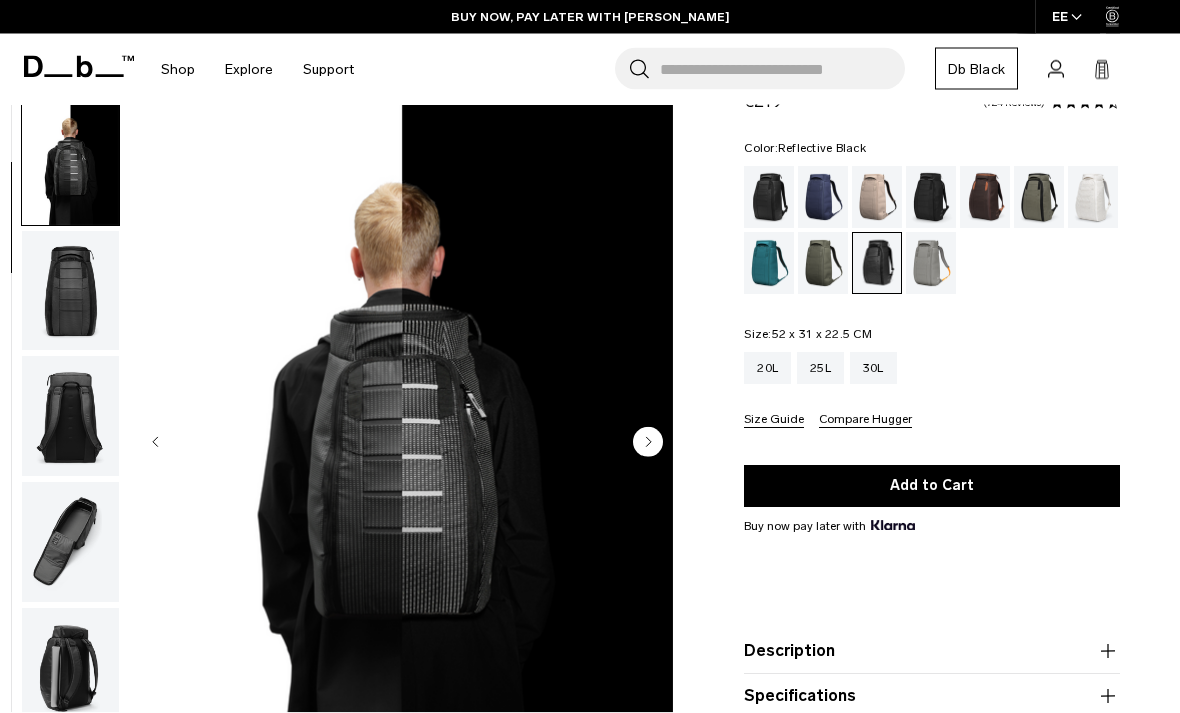 scroll, scrollTop: 0, scrollLeft: 0, axis: both 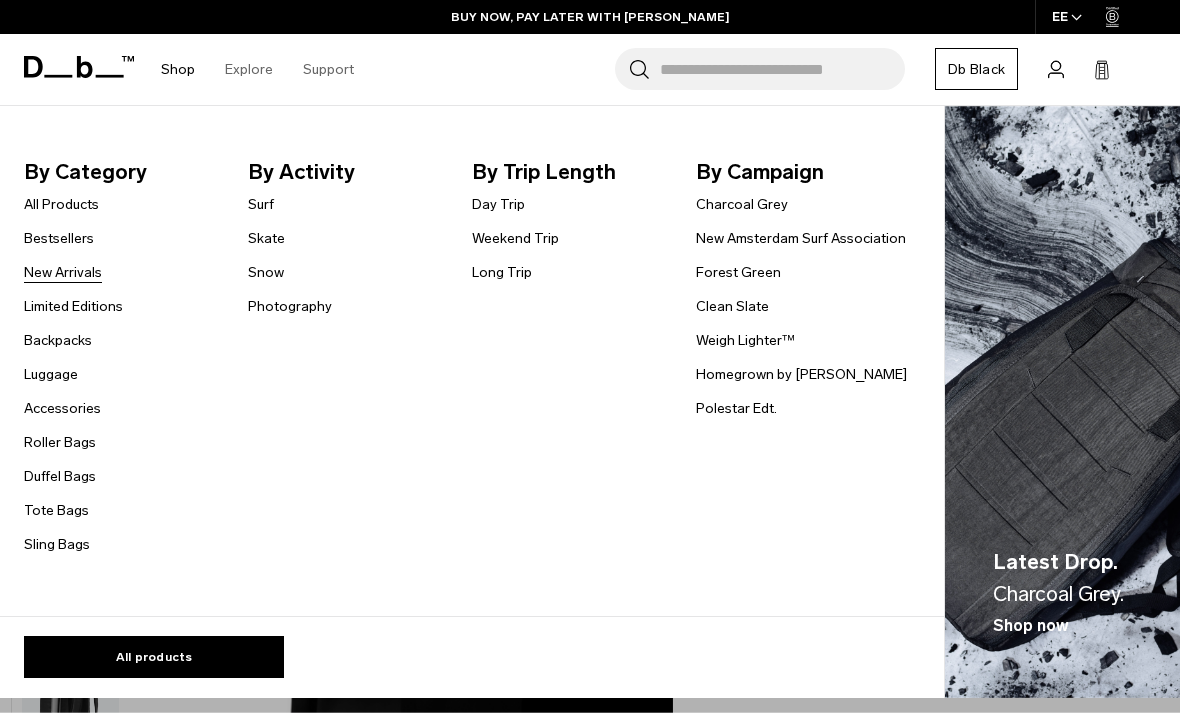 click on "New Arrivals" at bounding box center (63, 272) 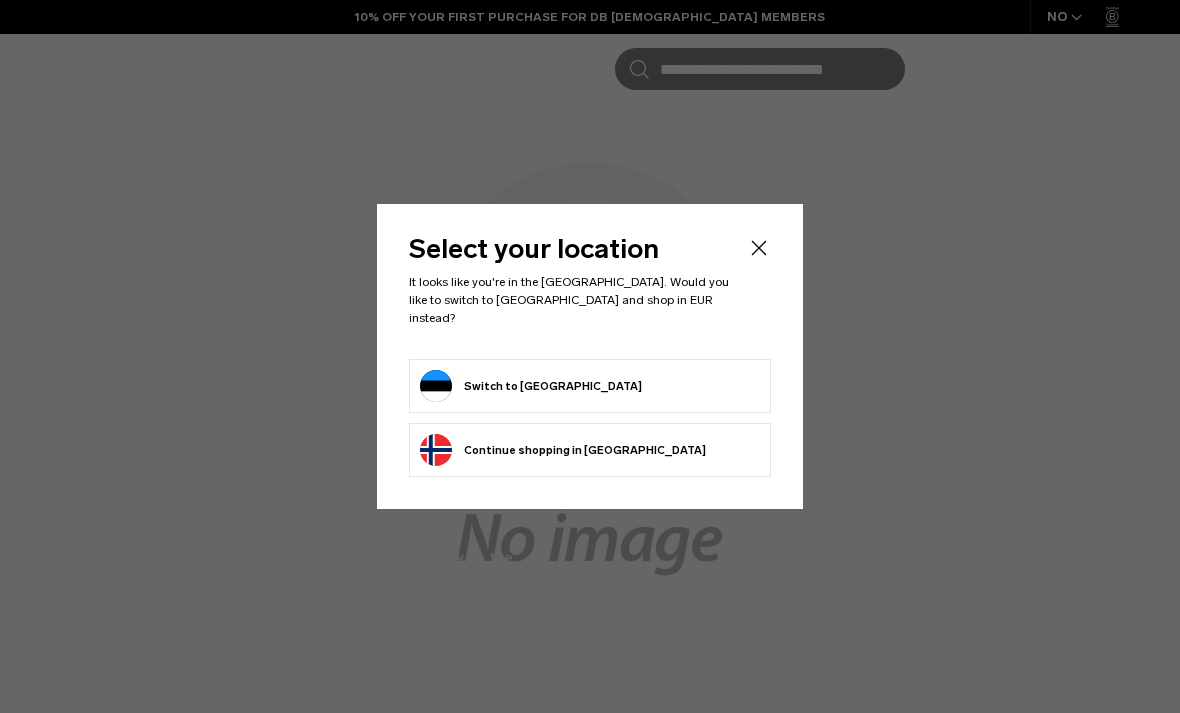 scroll, scrollTop: 0, scrollLeft: 0, axis: both 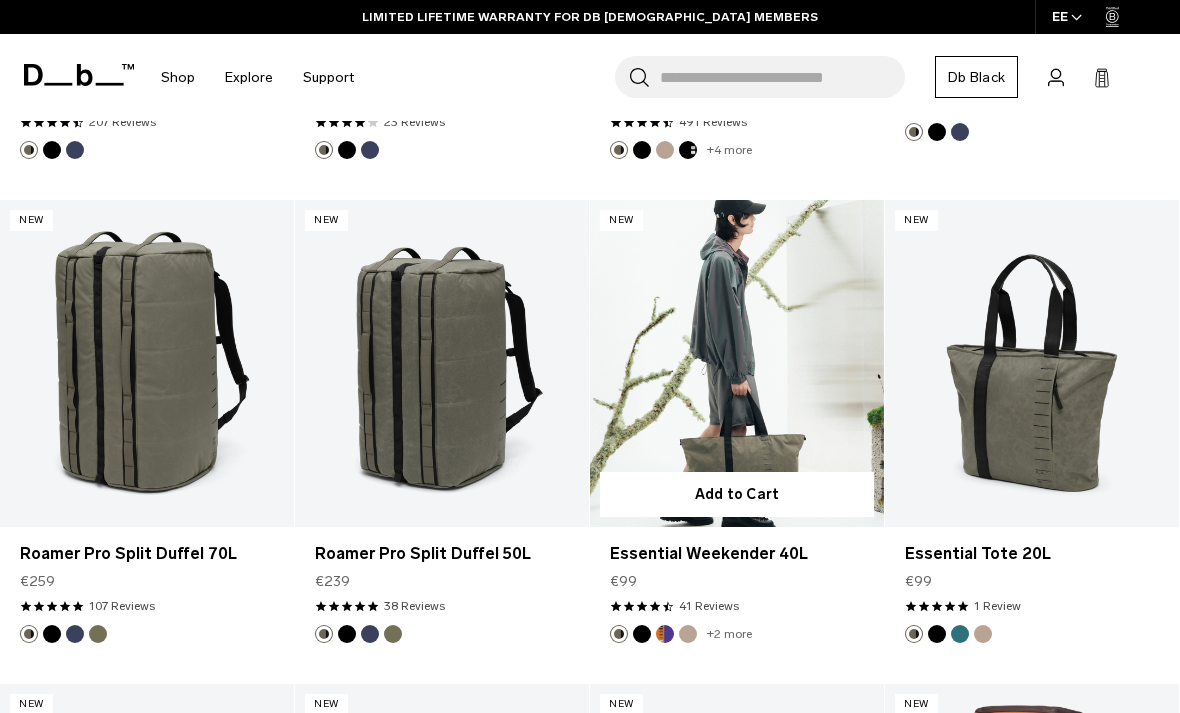 click at bounding box center (737, 363) 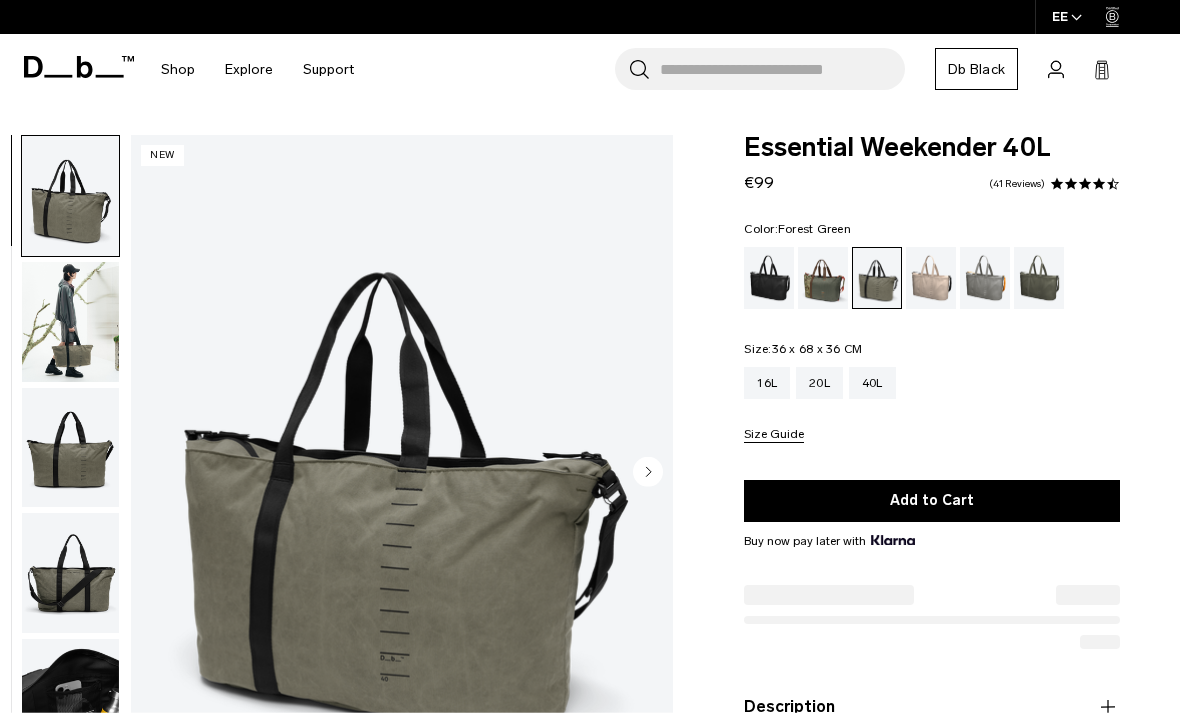 scroll, scrollTop: 0, scrollLeft: 0, axis: both 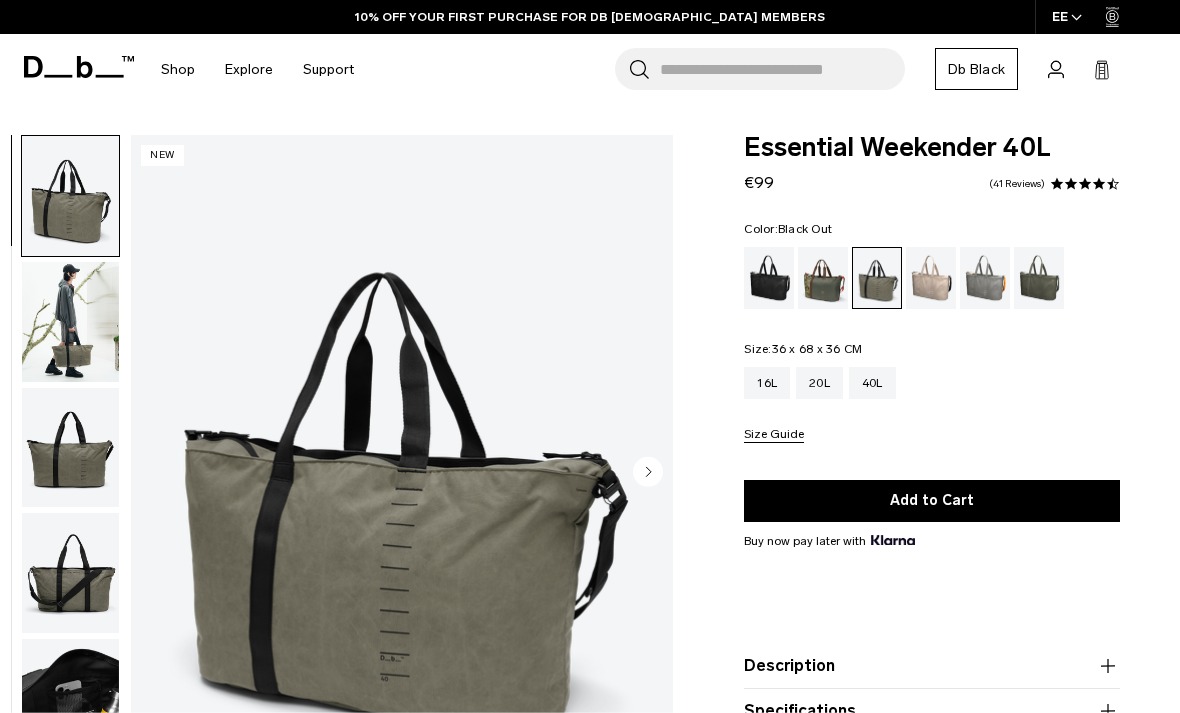 click at bounding box center (769, 278) 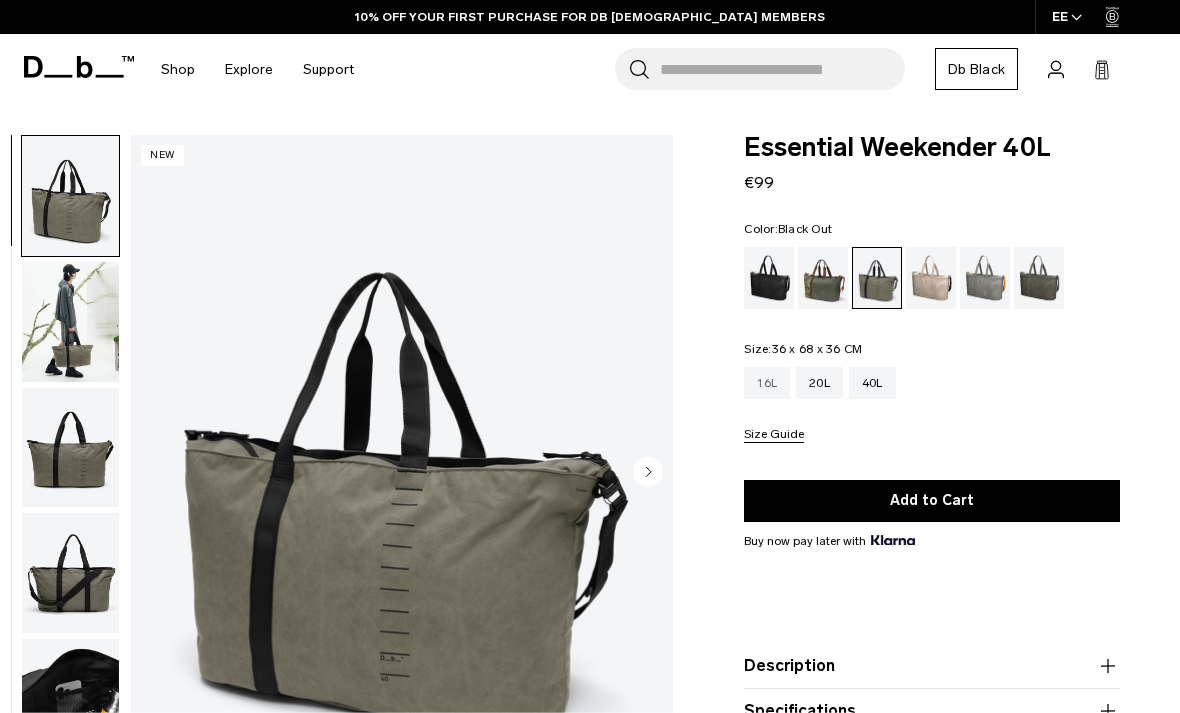 click on "16L" at bounding box center (767, 383) 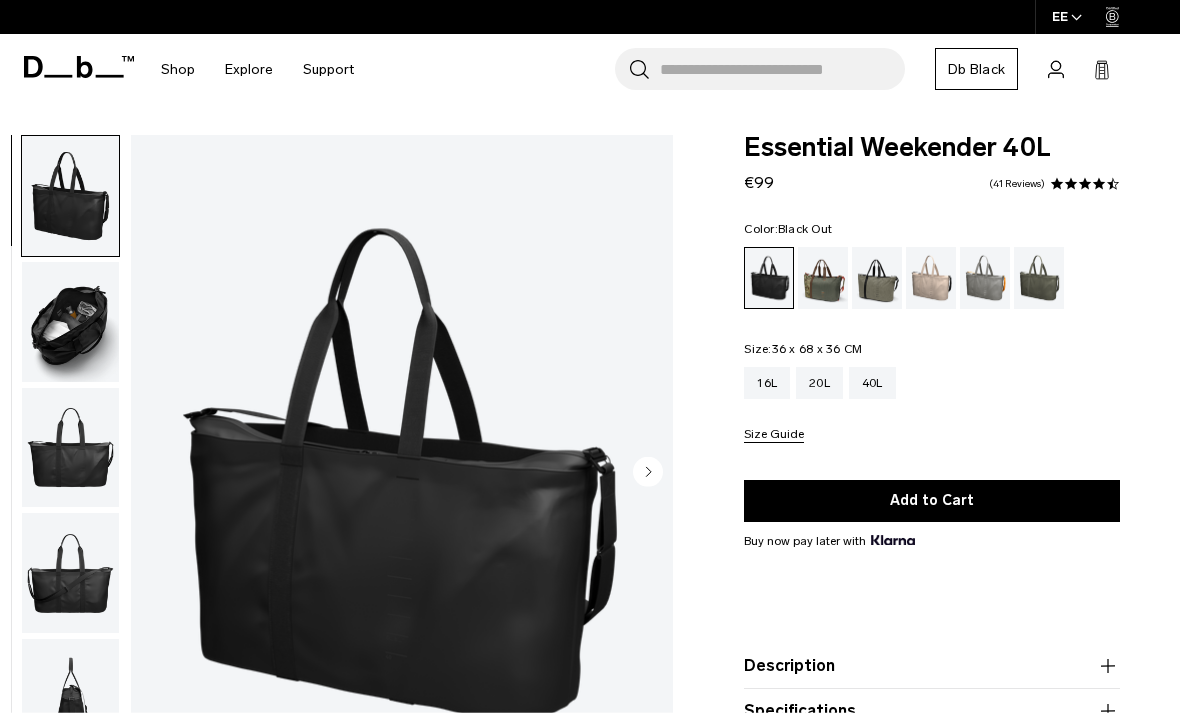 scroll, scrollTop: 18, scrollLeft: 0, axis: vertical 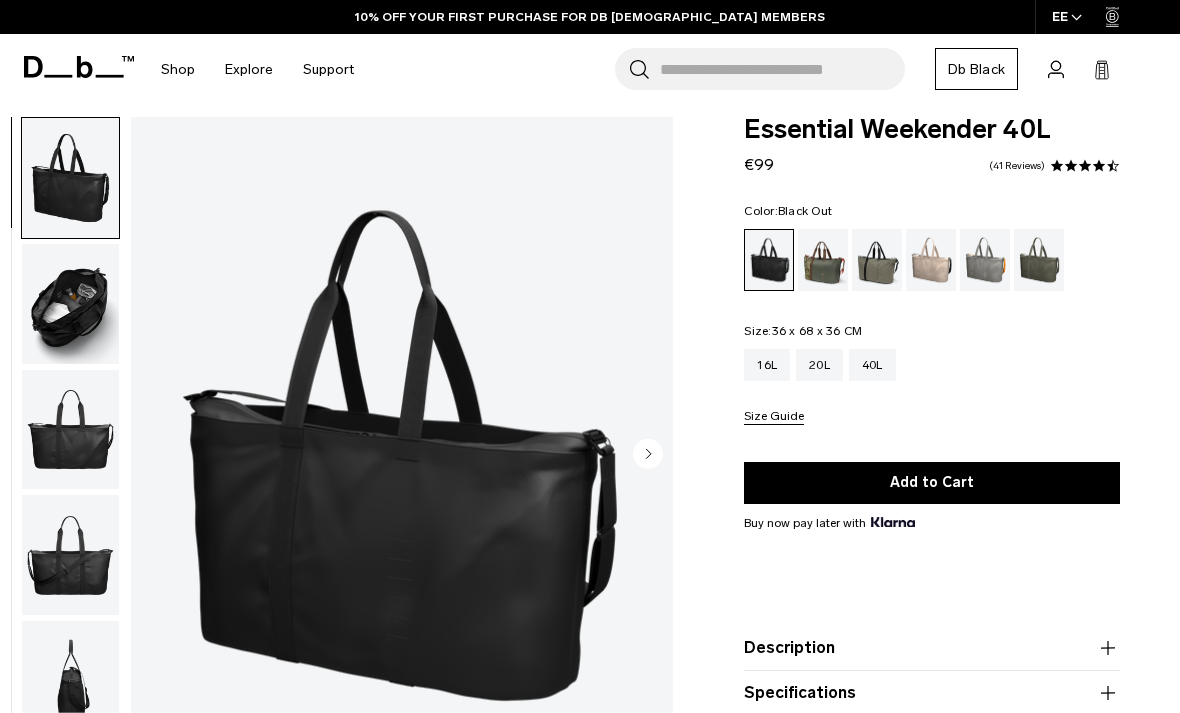 click at bounding box center [70, 304] 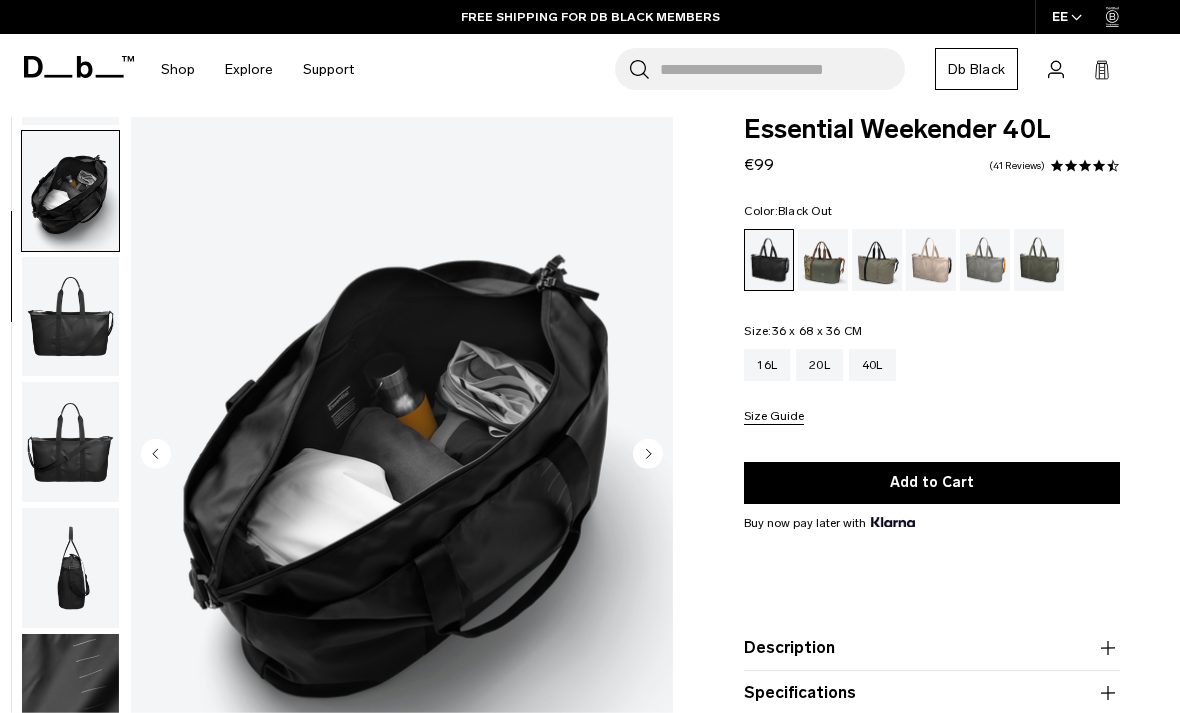 scroll, scrollTop: 127, scrollLeft: 0, axis: vertical 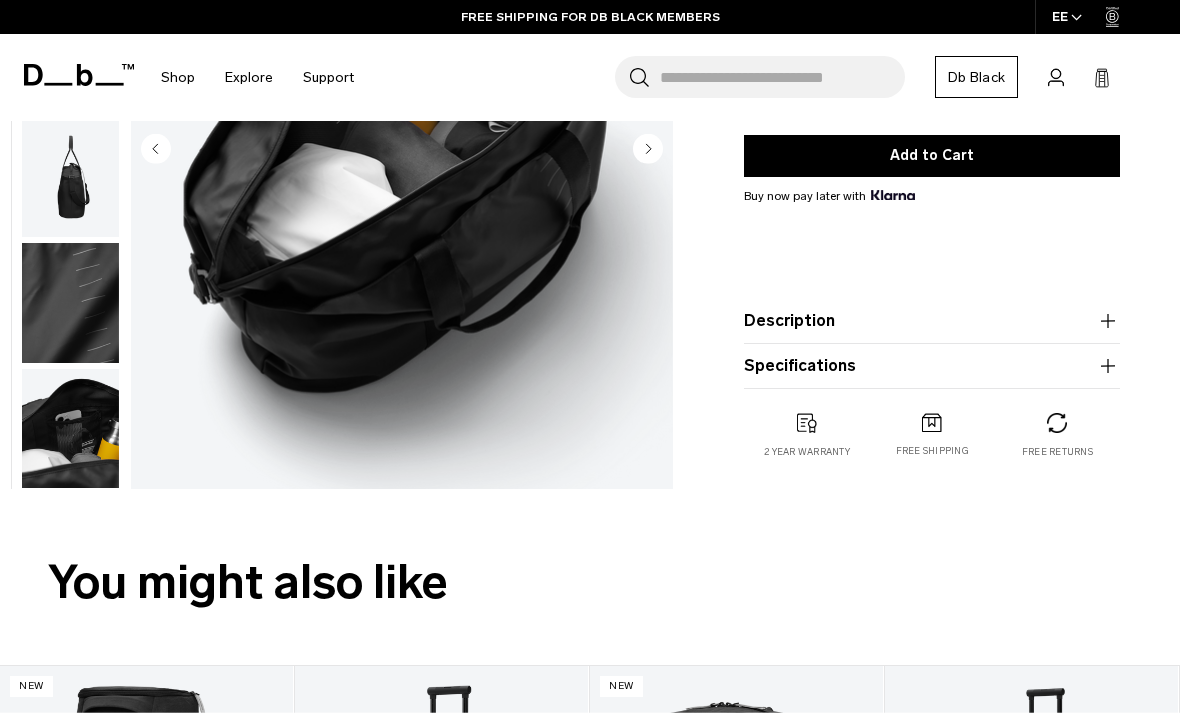 click at bounding box center [70, 428] 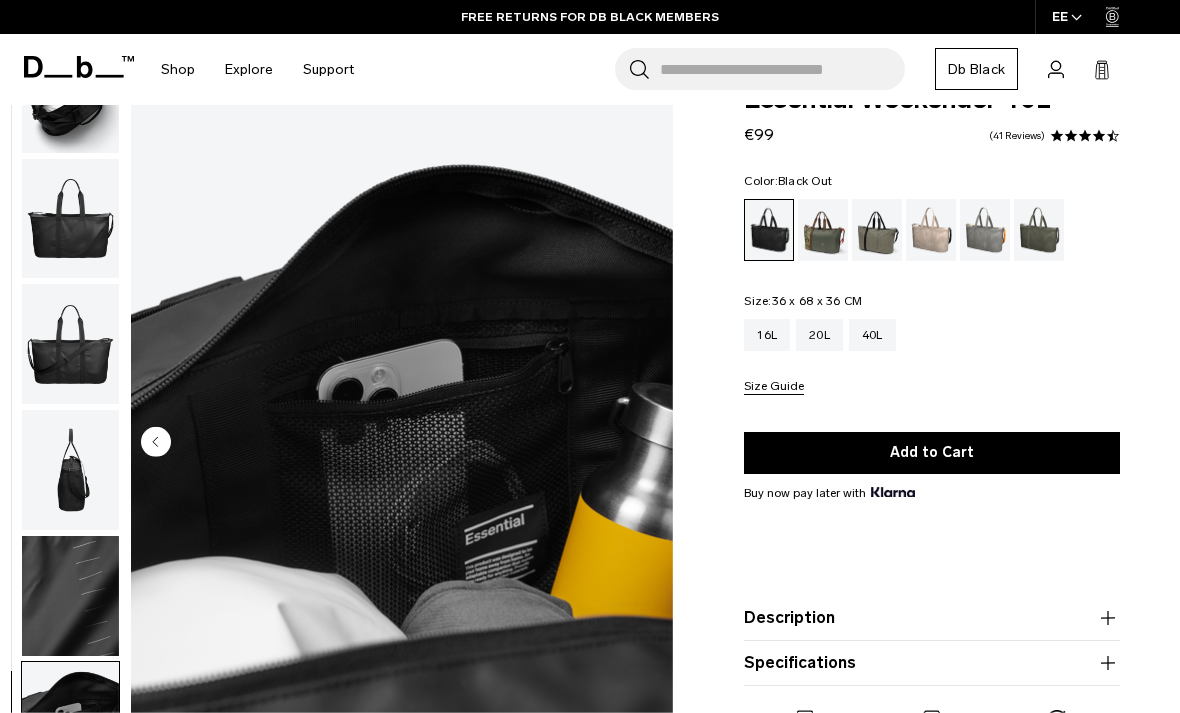 scroll, scrollTop: 0, scrollLeft: 0, axis: both 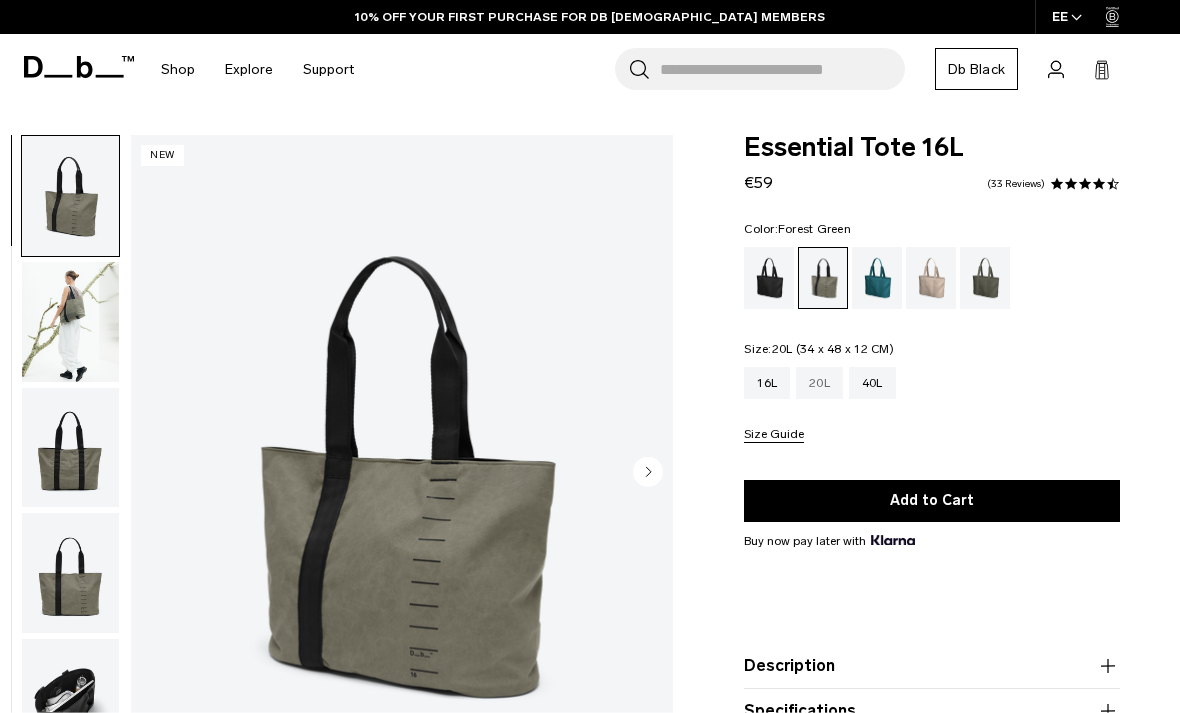 click on "20L" at bounding box center (819, 383) 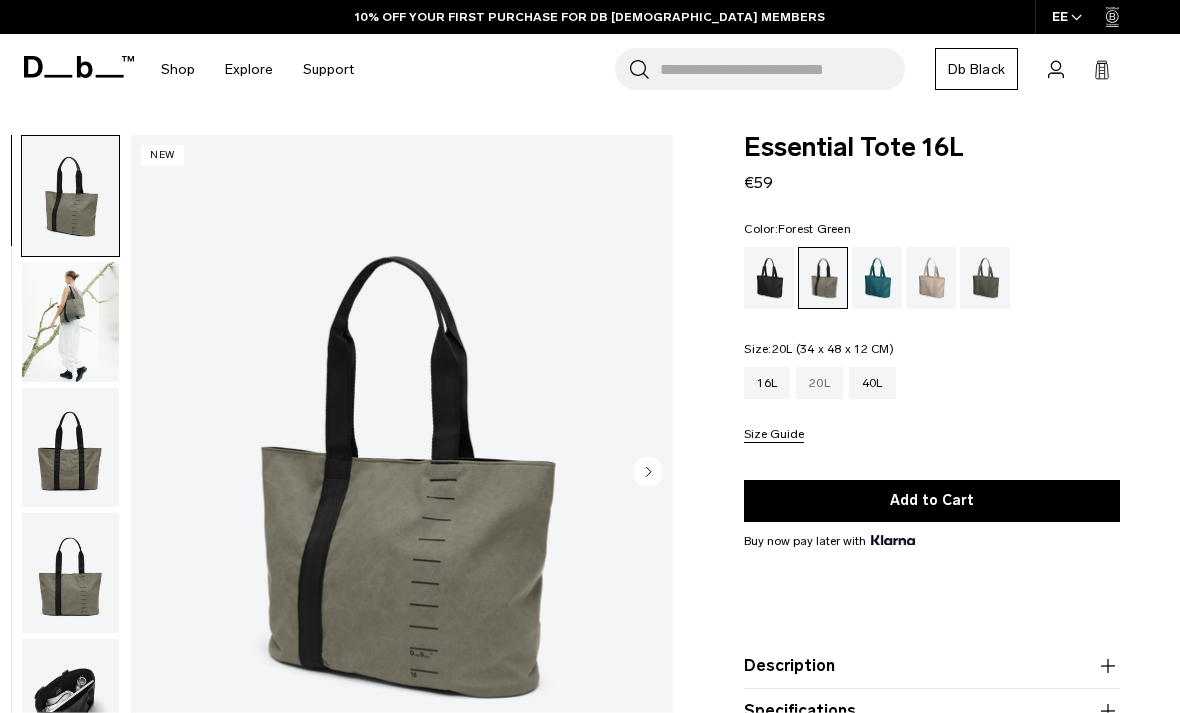 scroll, scrollTop: 0, scrollLeft: 0, axis: both 